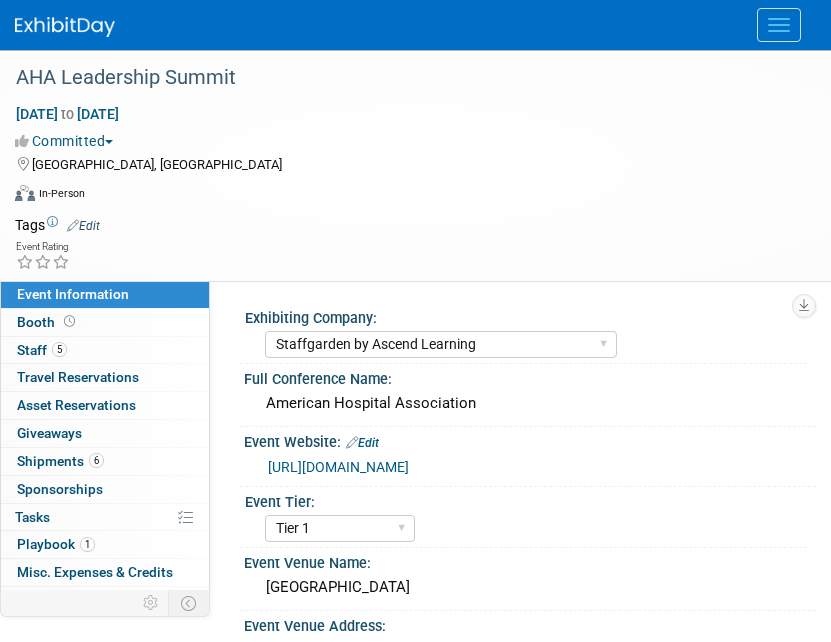 select on "Staffgarden by Ascend Learning" 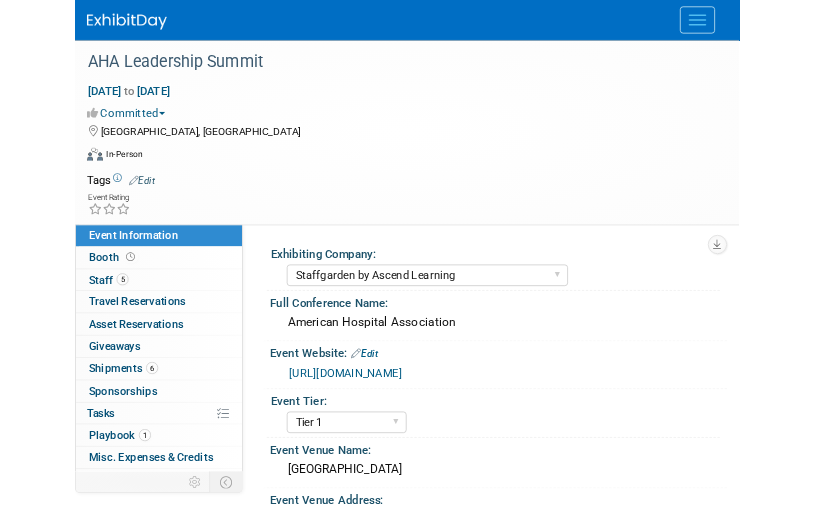 scroll, scrollTop: 280, scrollLeft: 0, axis: vertical 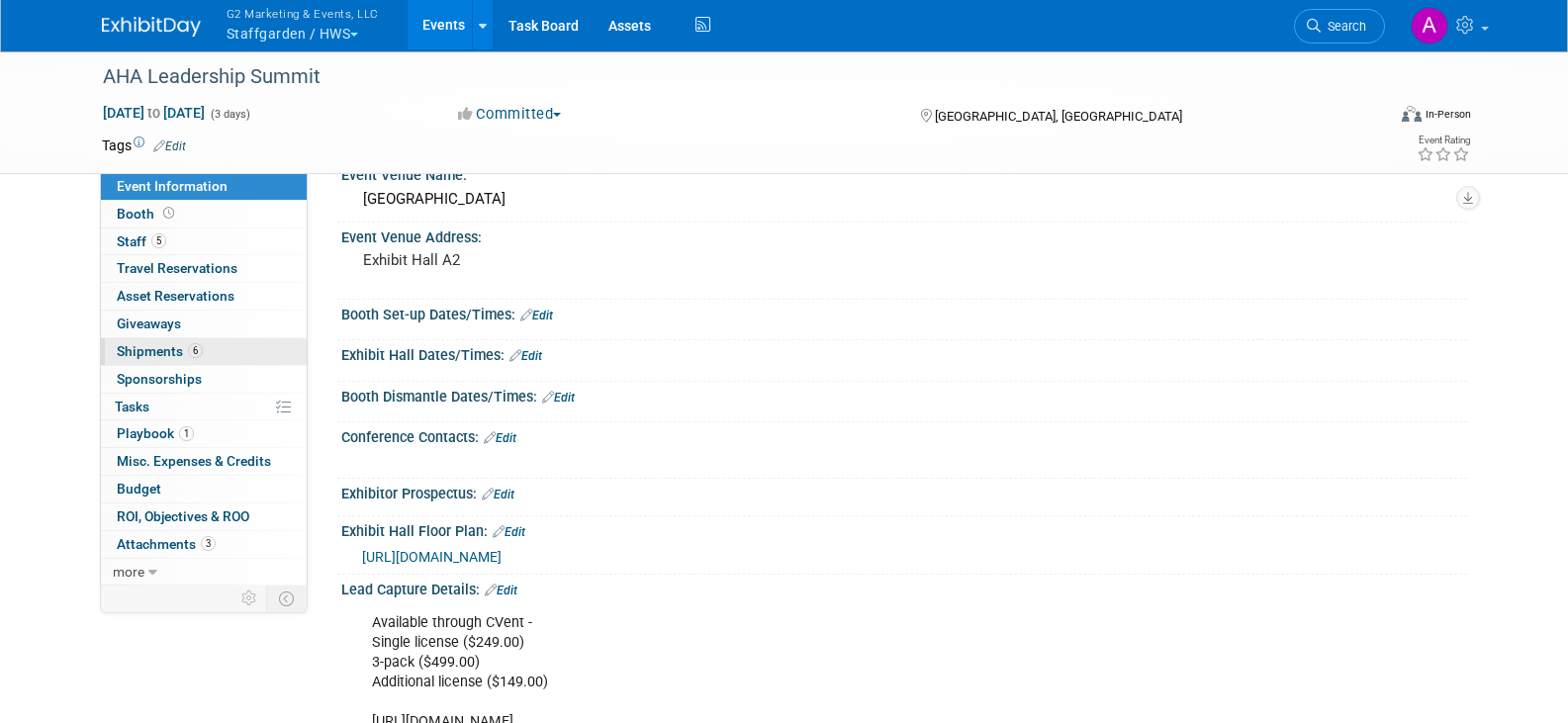 click on "Shipments 6" at bounding box center (159, 351) 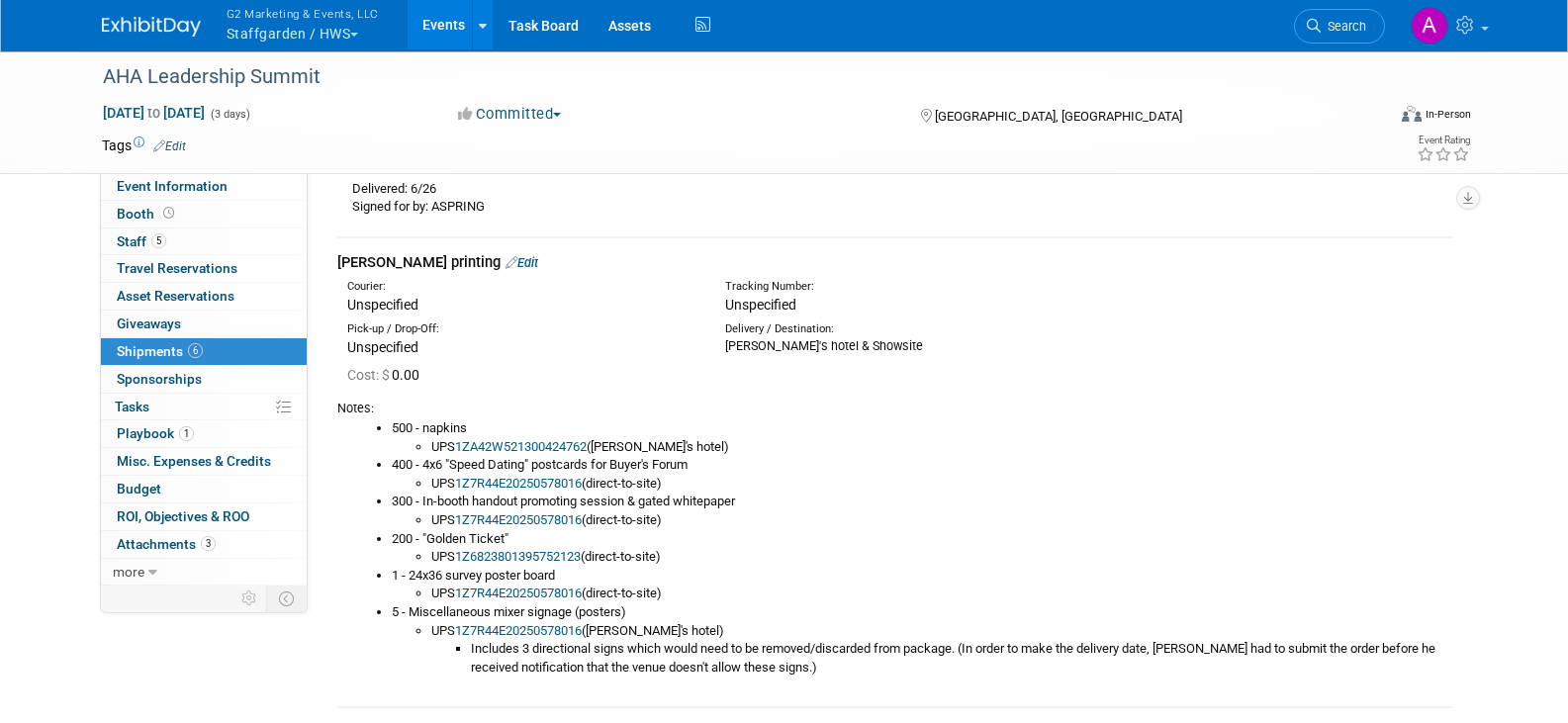 scroll, scrollTop: 396, scrollLeft: 0, axis: vertical 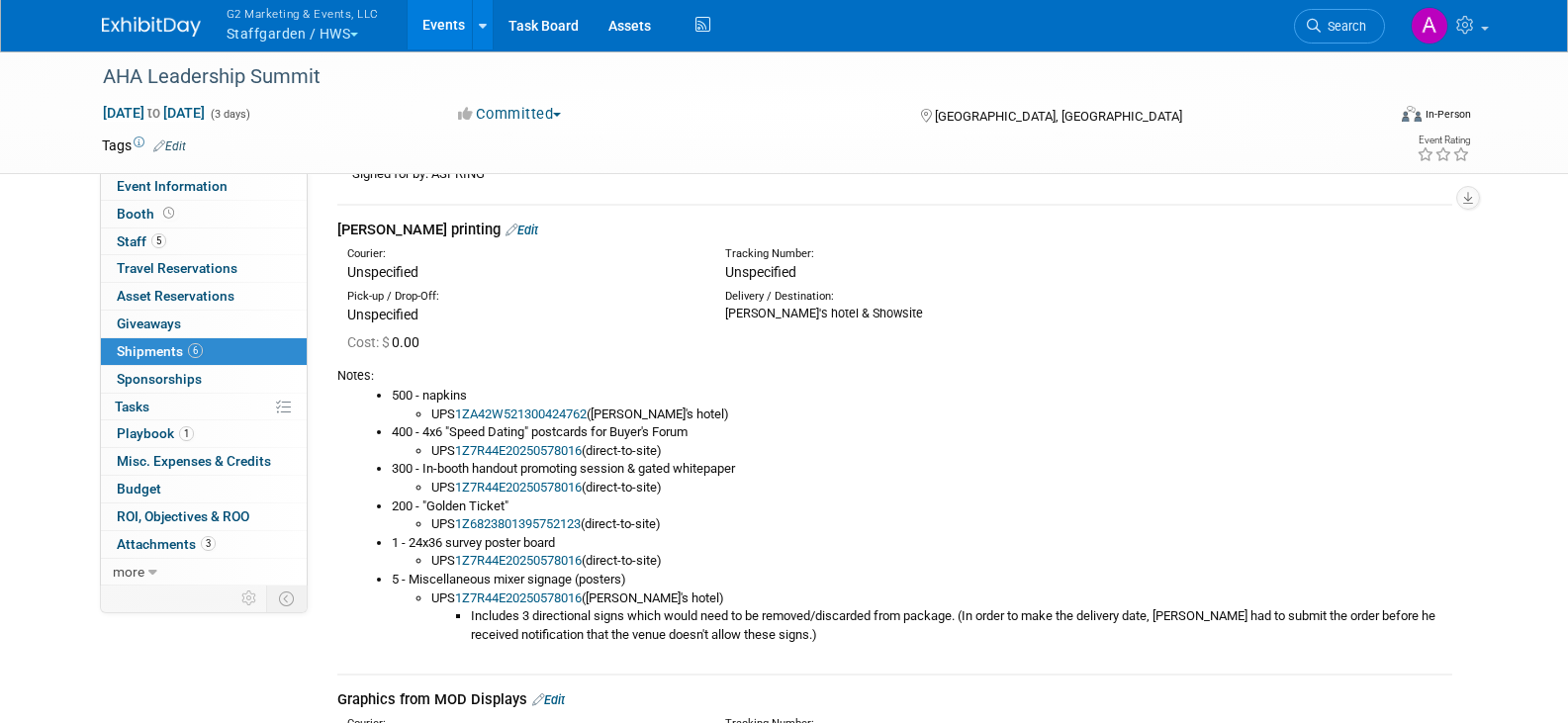 click on "Edit" at bounding box center [521, 229] 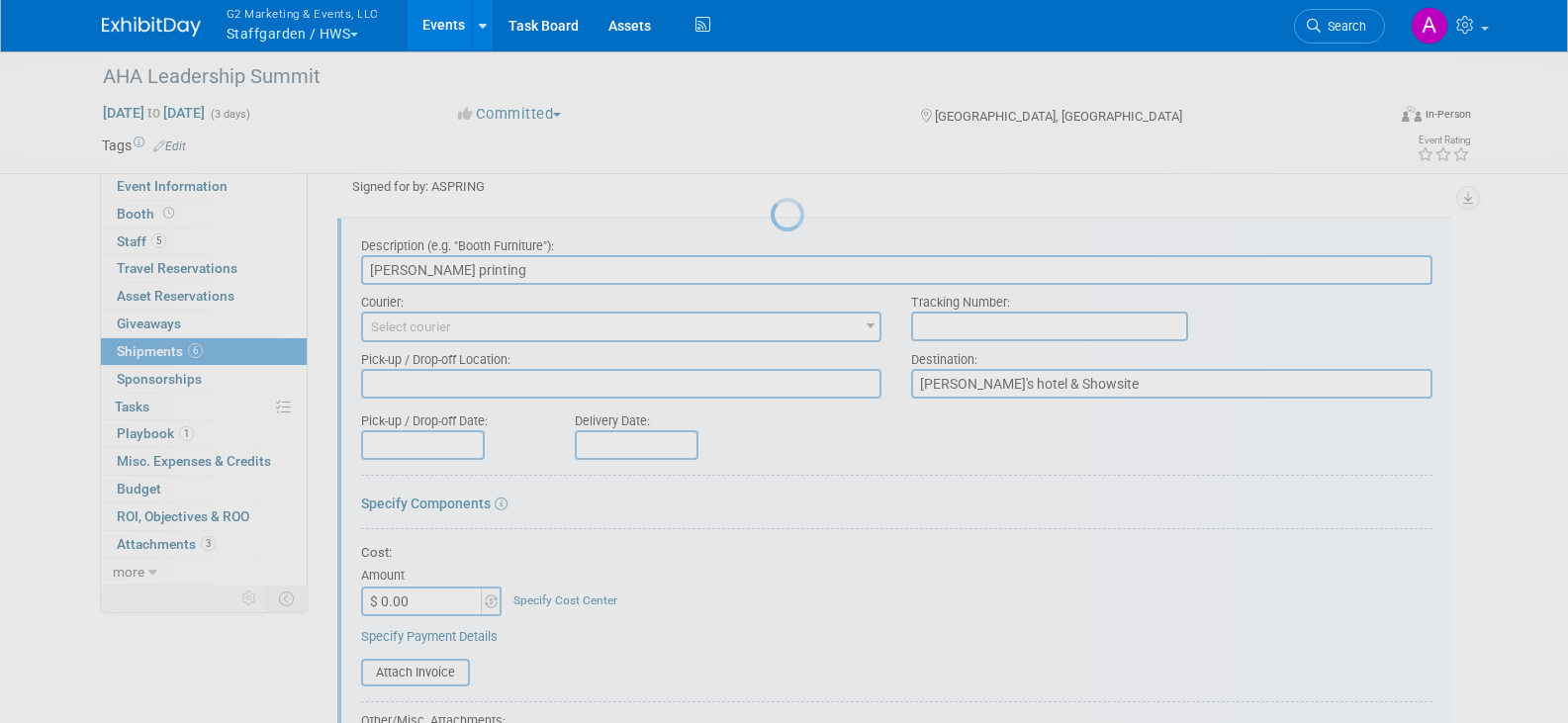 scroll, scrollTop: 376, scrollLeft: 0, axis: vertical 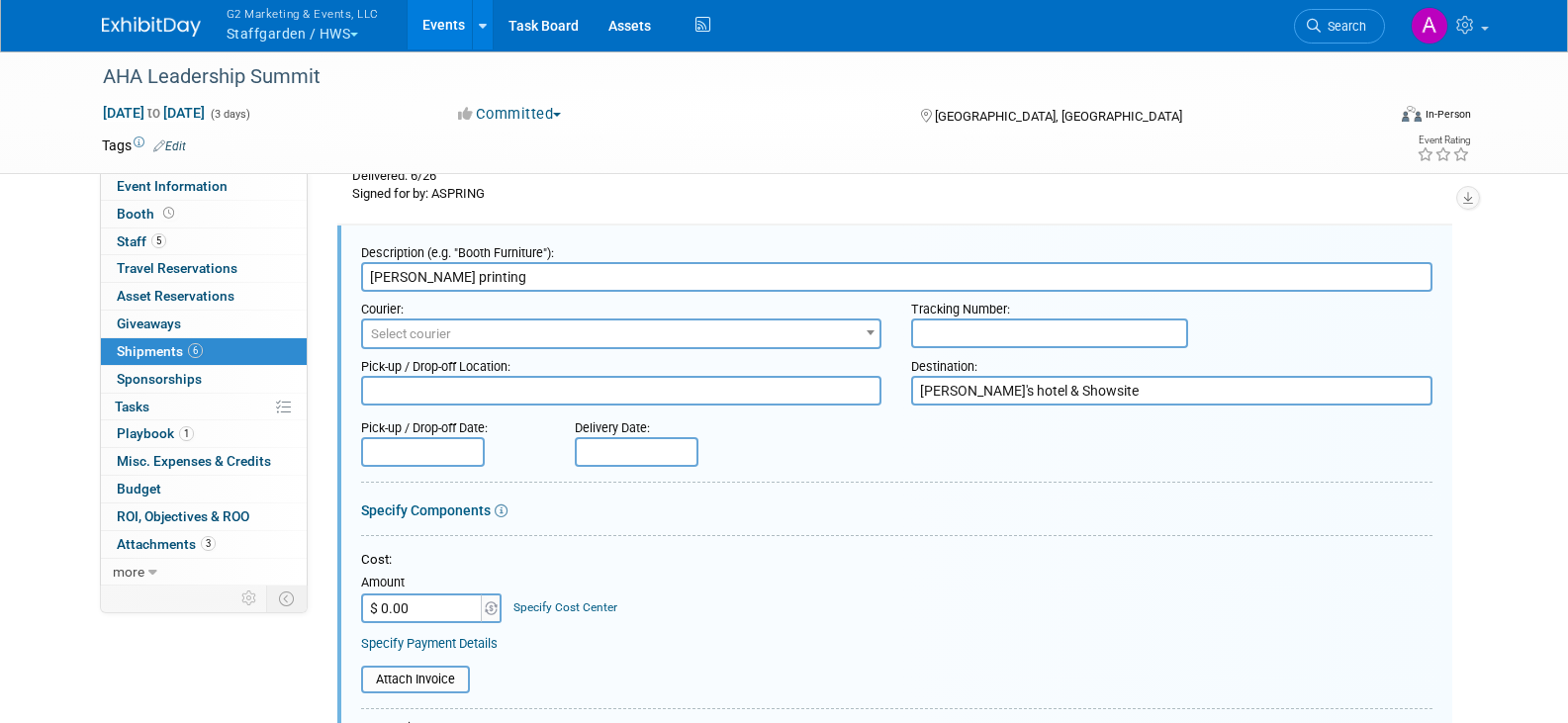 click on "[PERSON_NAME] printing" at bounding box center (896, 277) 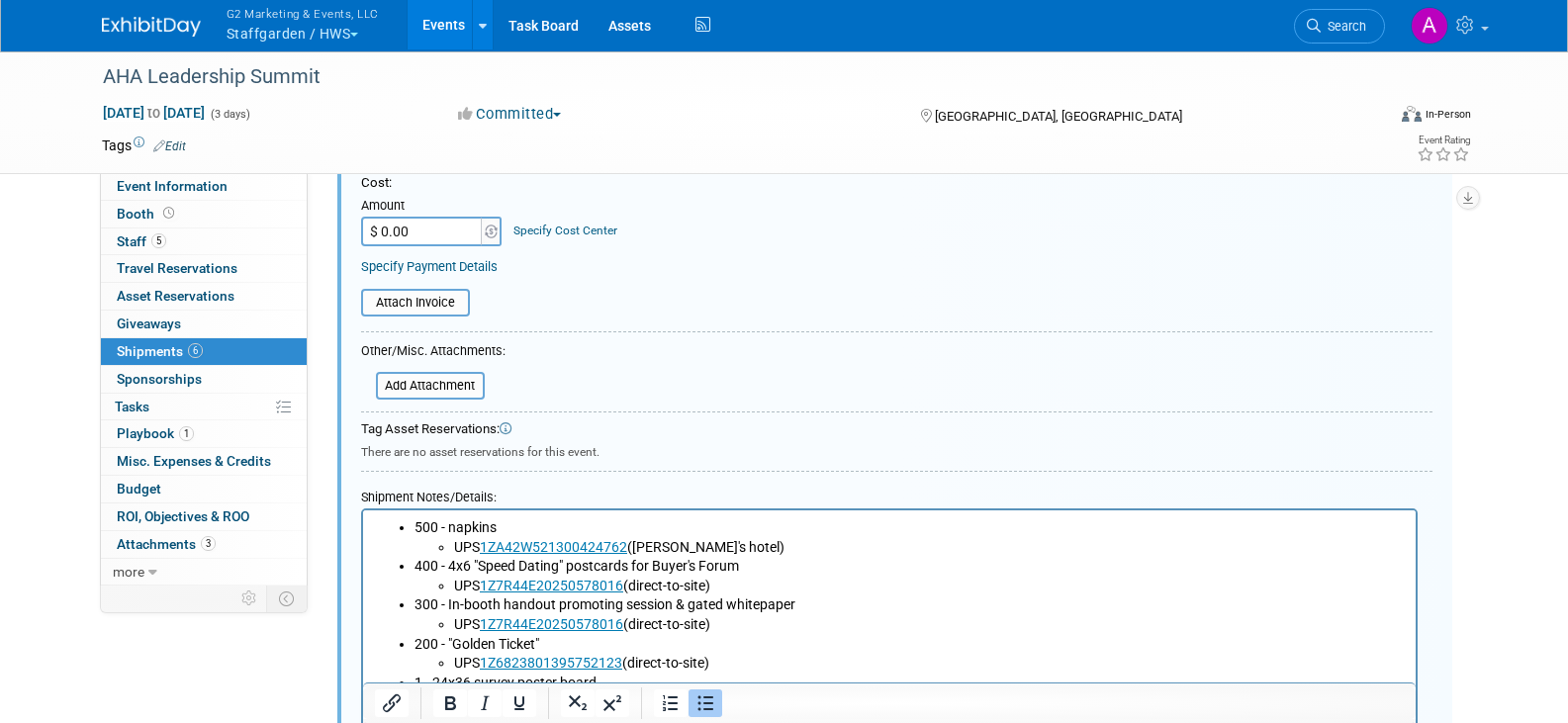 scroll, scrollTop: 870, scrollLeft: 0, axis: vertical 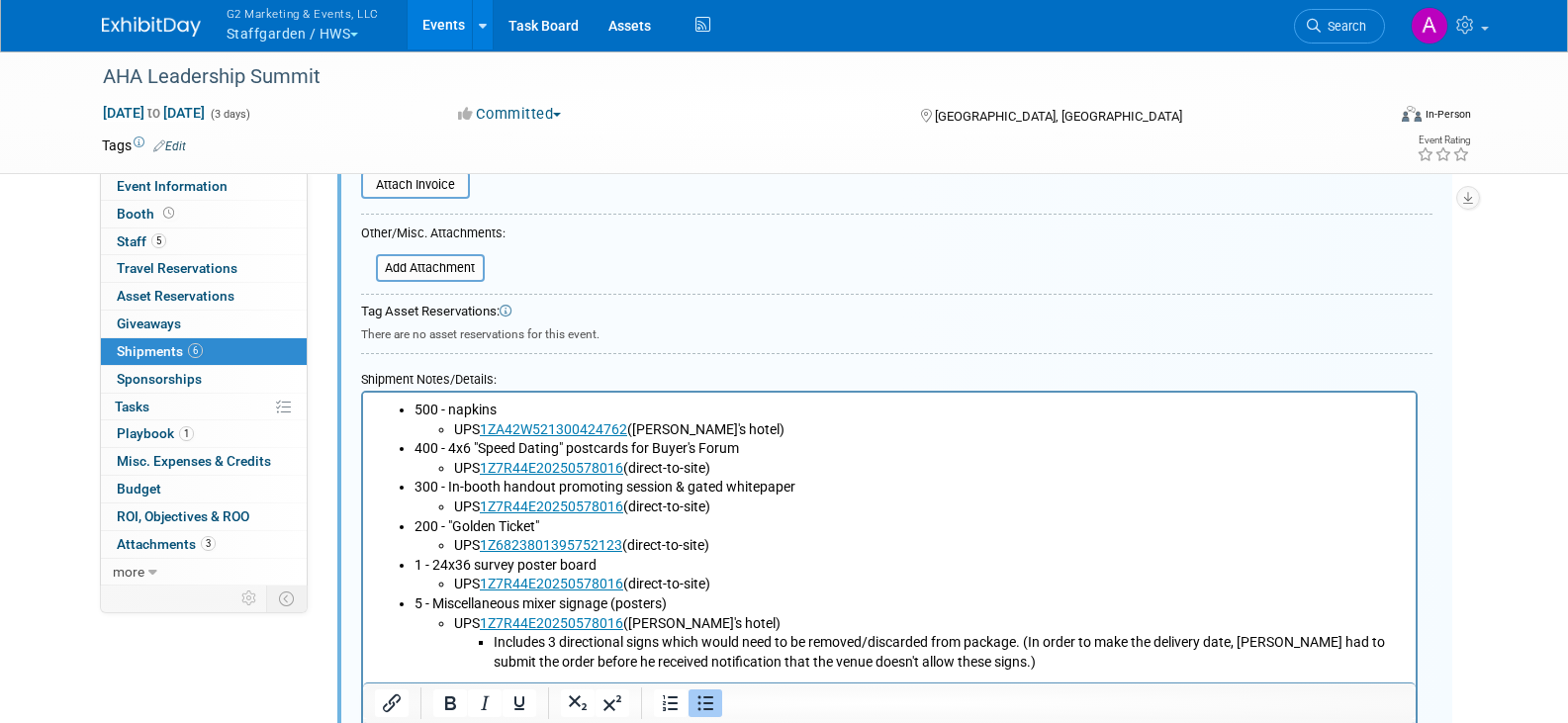 type on "[PERSON_NAME]'s print deliverables" 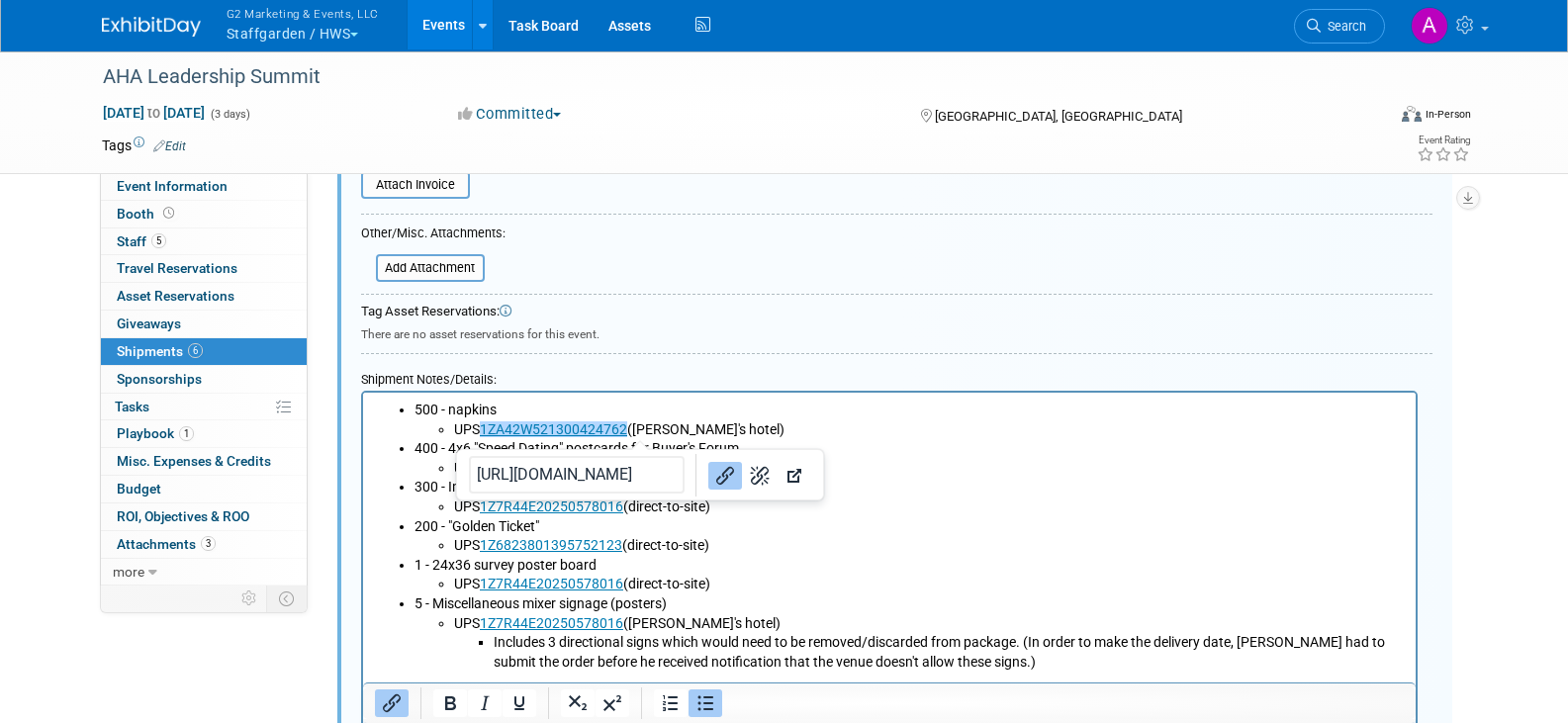drag, startPoint x: 630, startPoint y: 426, endPoint x: 576, endPoint y: 428, distance: 54.03702 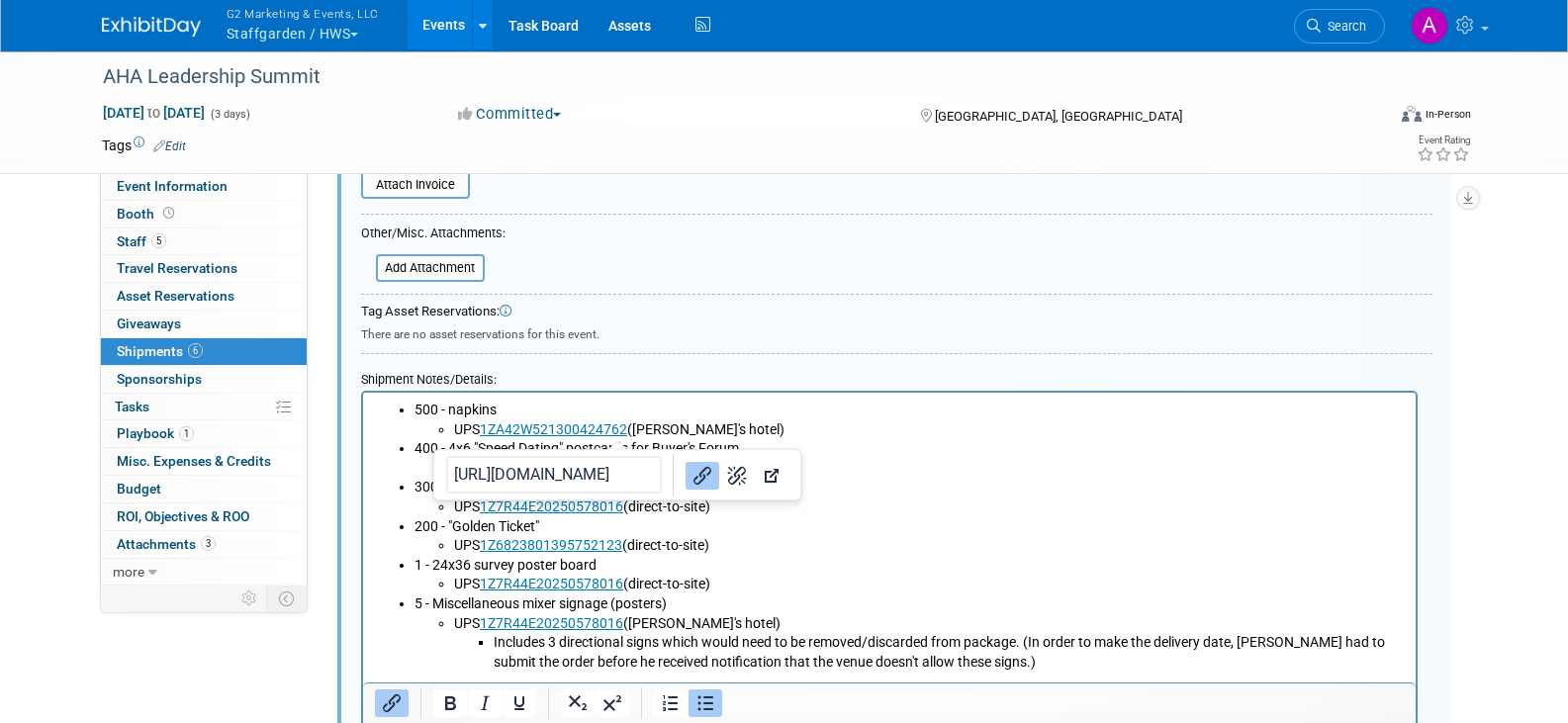 drag, startPoint x: 608, startPoint y: 425, endPoint x: 448, endPoint y: 424, distance: 160.00312 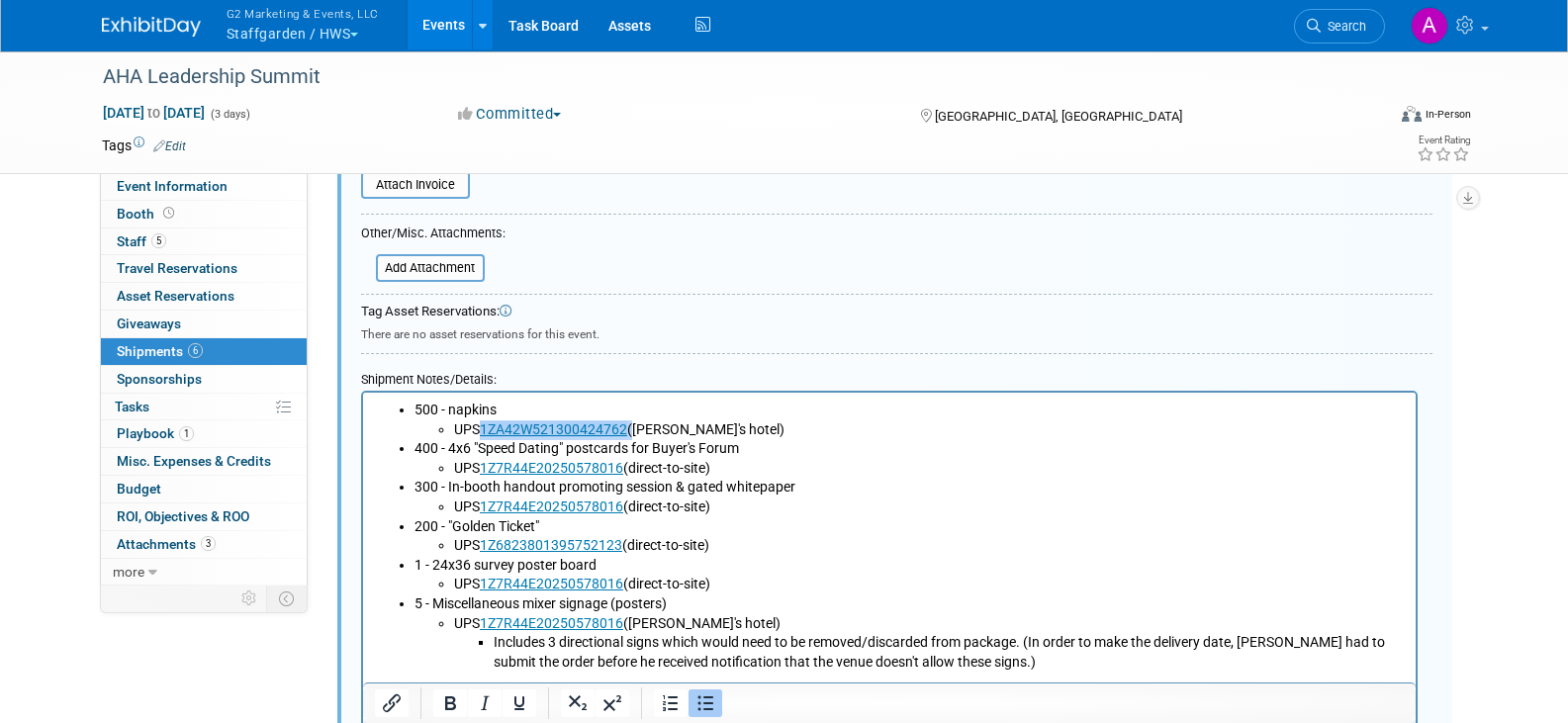 drag, startPoint x: 631, startPoint y: 426, endPoint x: 485, endPoint y: 436, distance: 146.34207 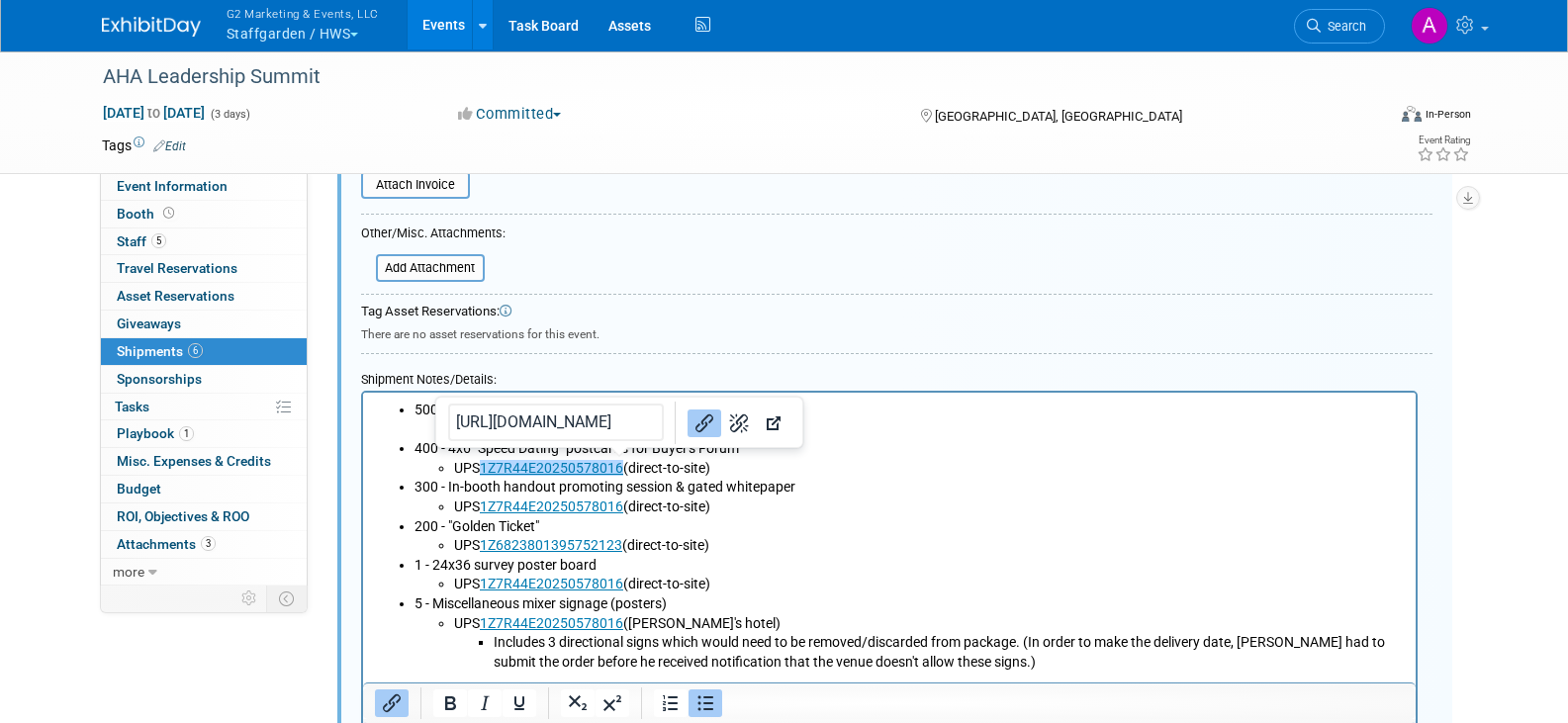 drag, startPoint x: 629, startPoint y: 465, endPoint x: 504, endPoint y: 471, distance: 125.143917 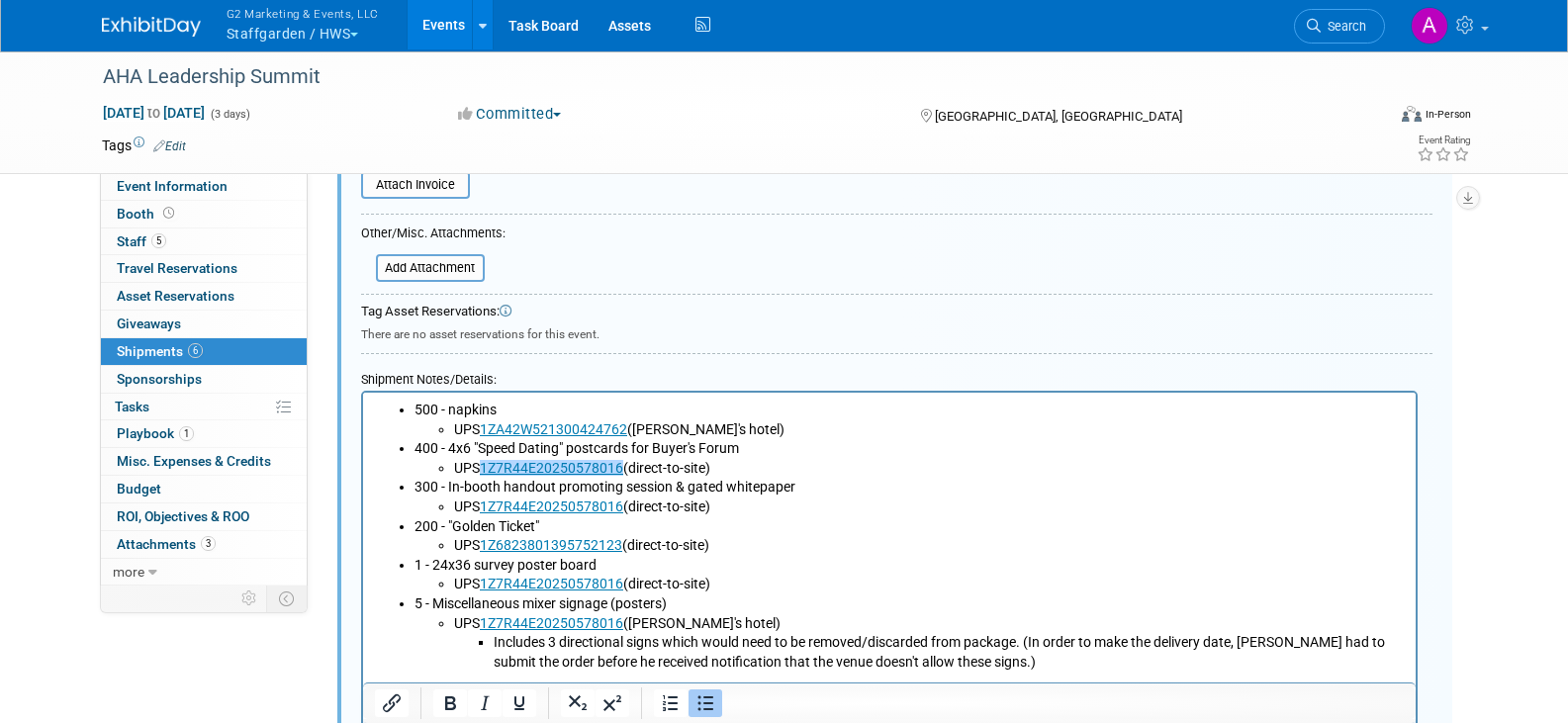 click on "UPS  1Z7R44E20250578016  (direct-to-site)" at bounding box center [928, 469] 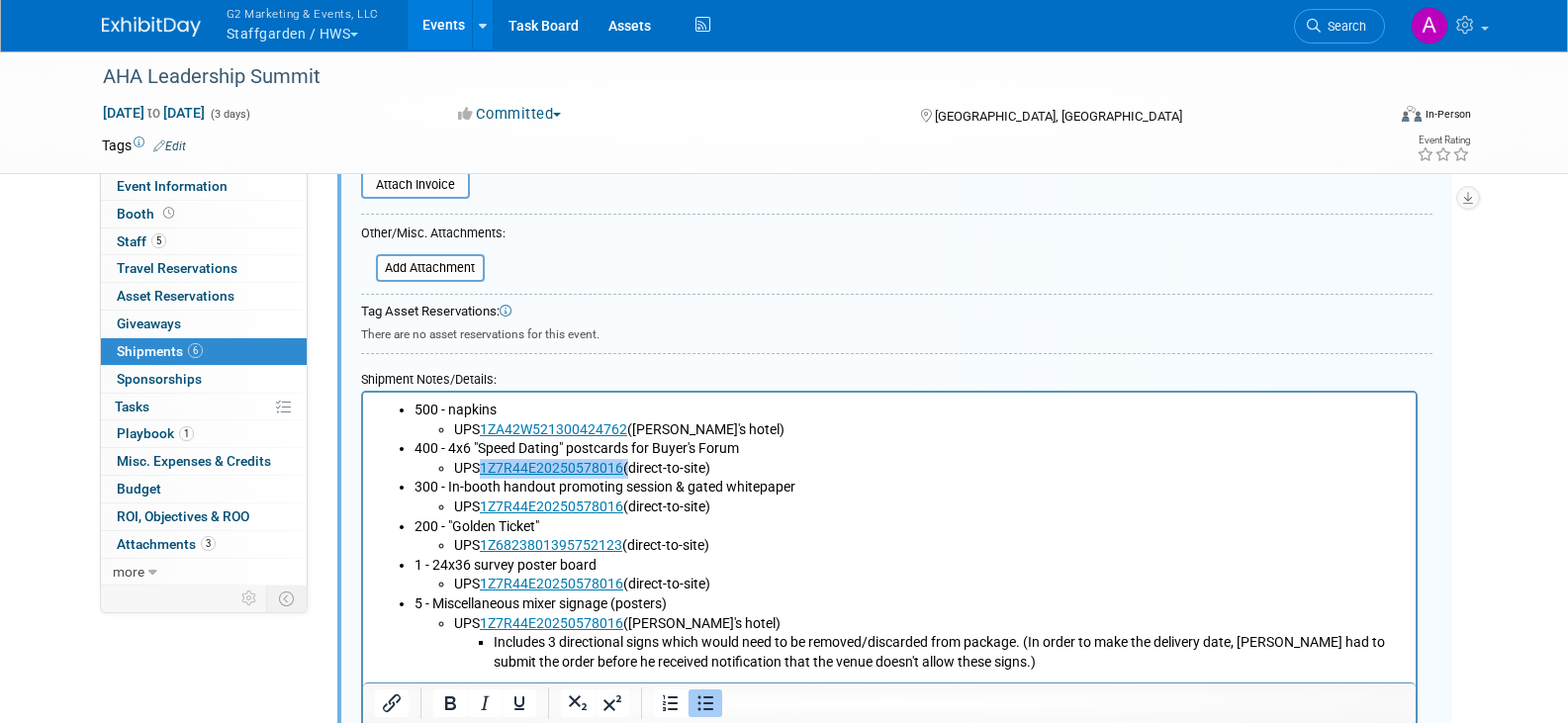 drag, startPoint x: 625, startPoint y: 468, endPoint x: 484, endPoint y: 476, distance: 141.2268 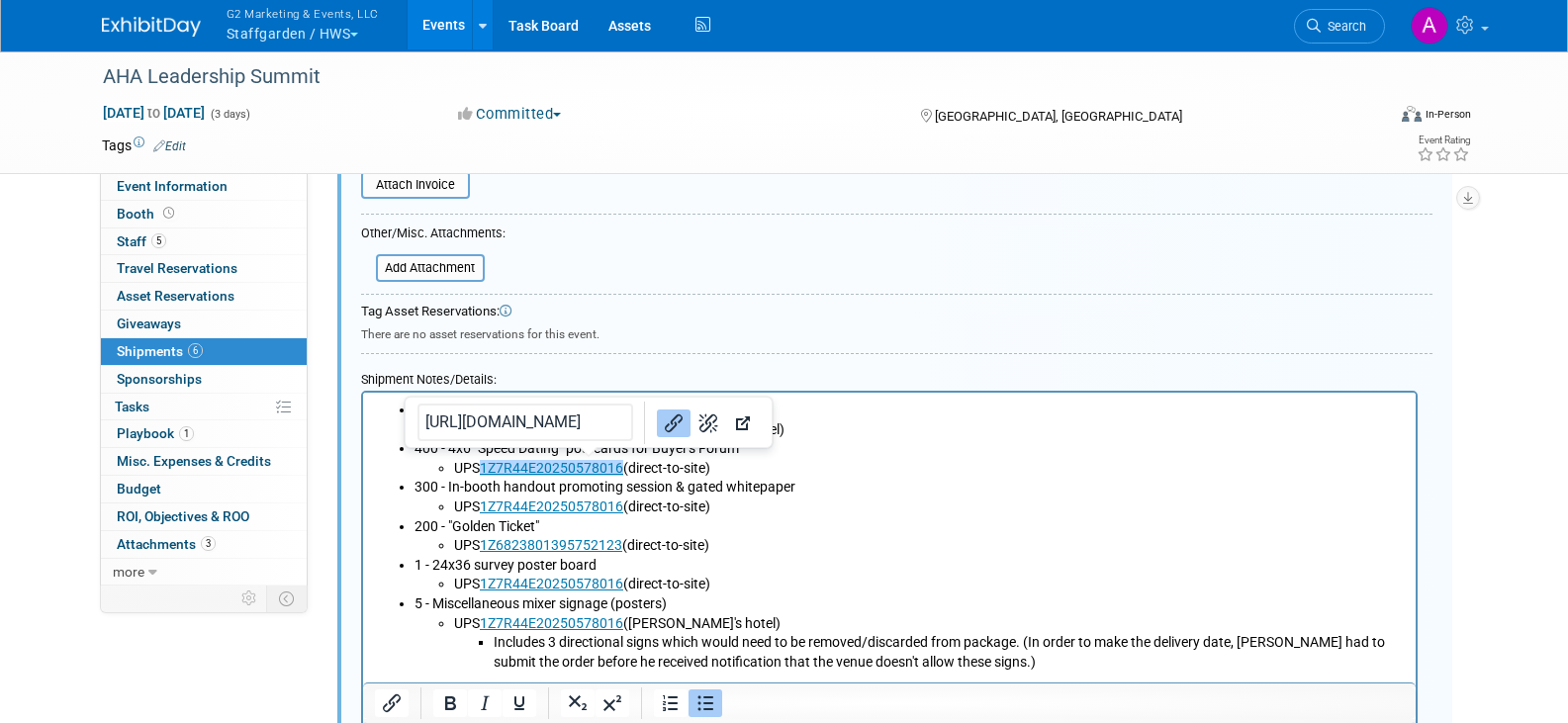 click on "[URL][DOMAIN_NAME]" at bounding box center [525, 422] 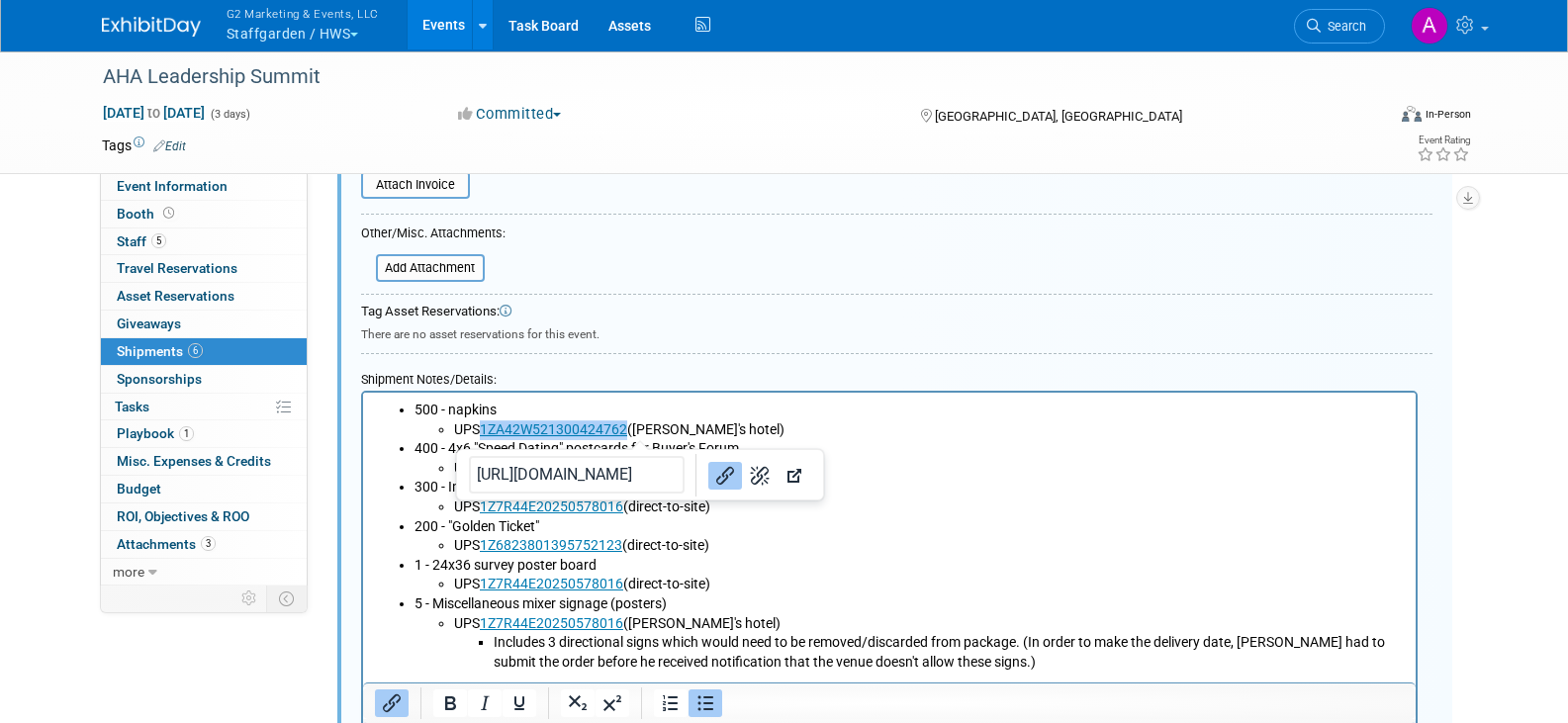 drag, startPoint x: 626, startPoint y: 424, endPoint x: 483, endPoint y: 420, distance: 143.05593 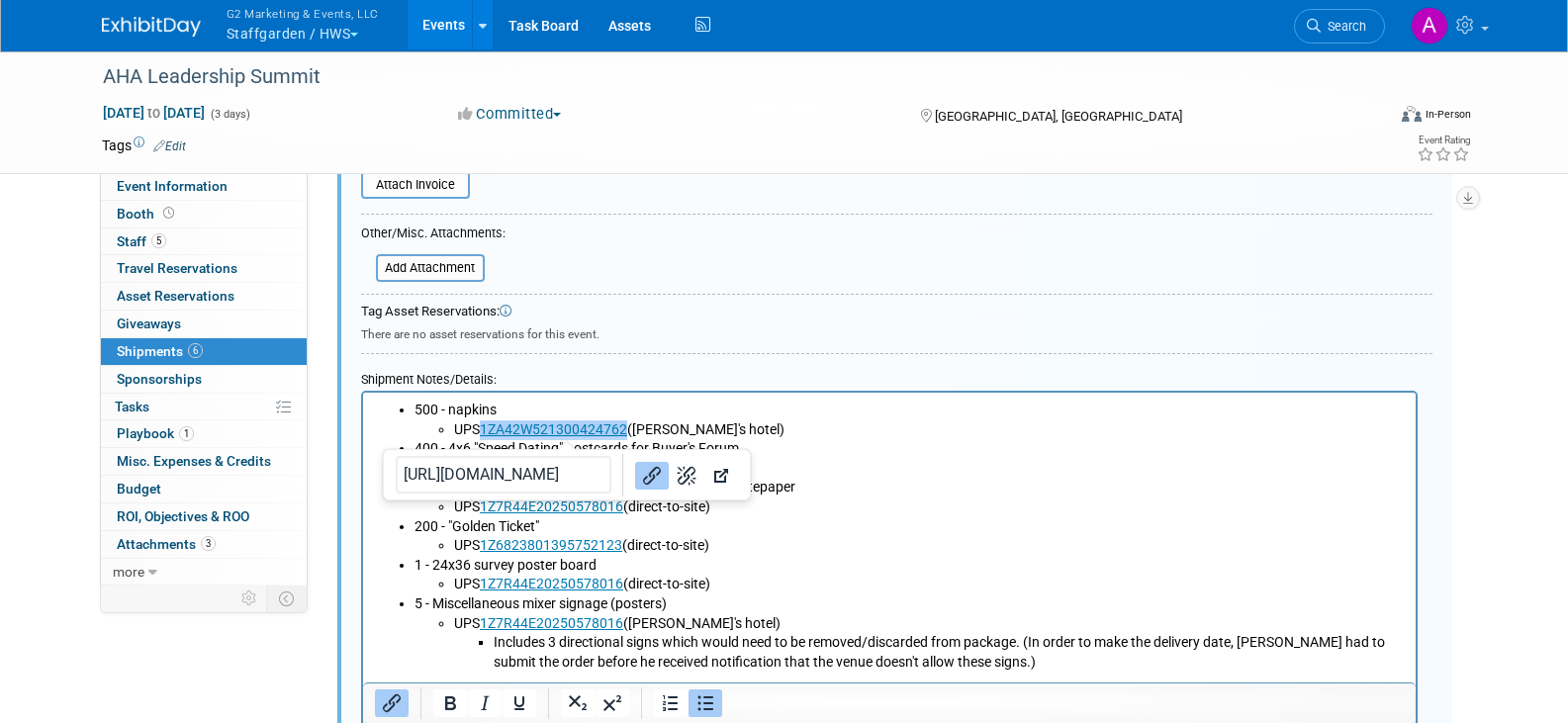 copy on "1ZA42W521300424762" 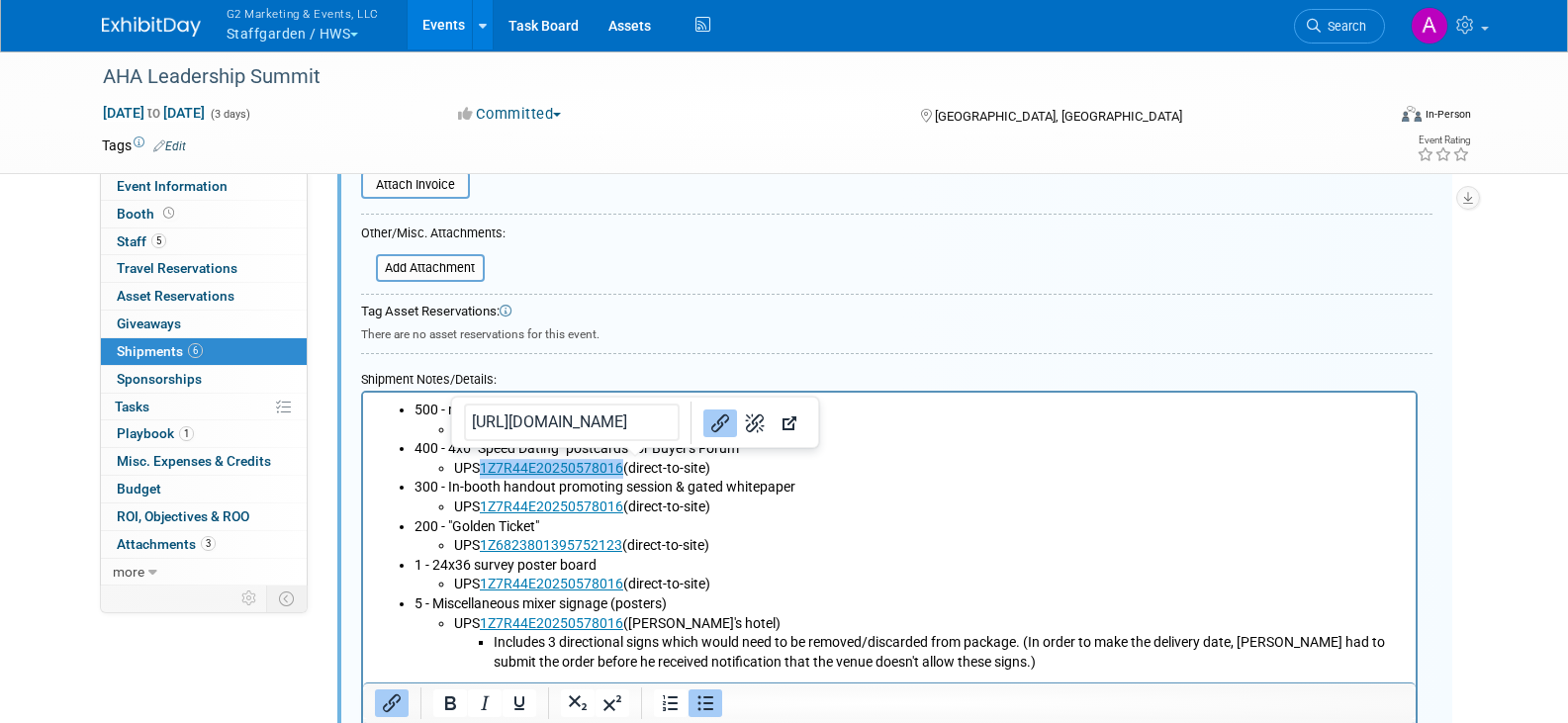 drag, startPoint x: 621, startPoint y: 466, endPoint x: 482, endPoint y: 467, distance: 139.0036 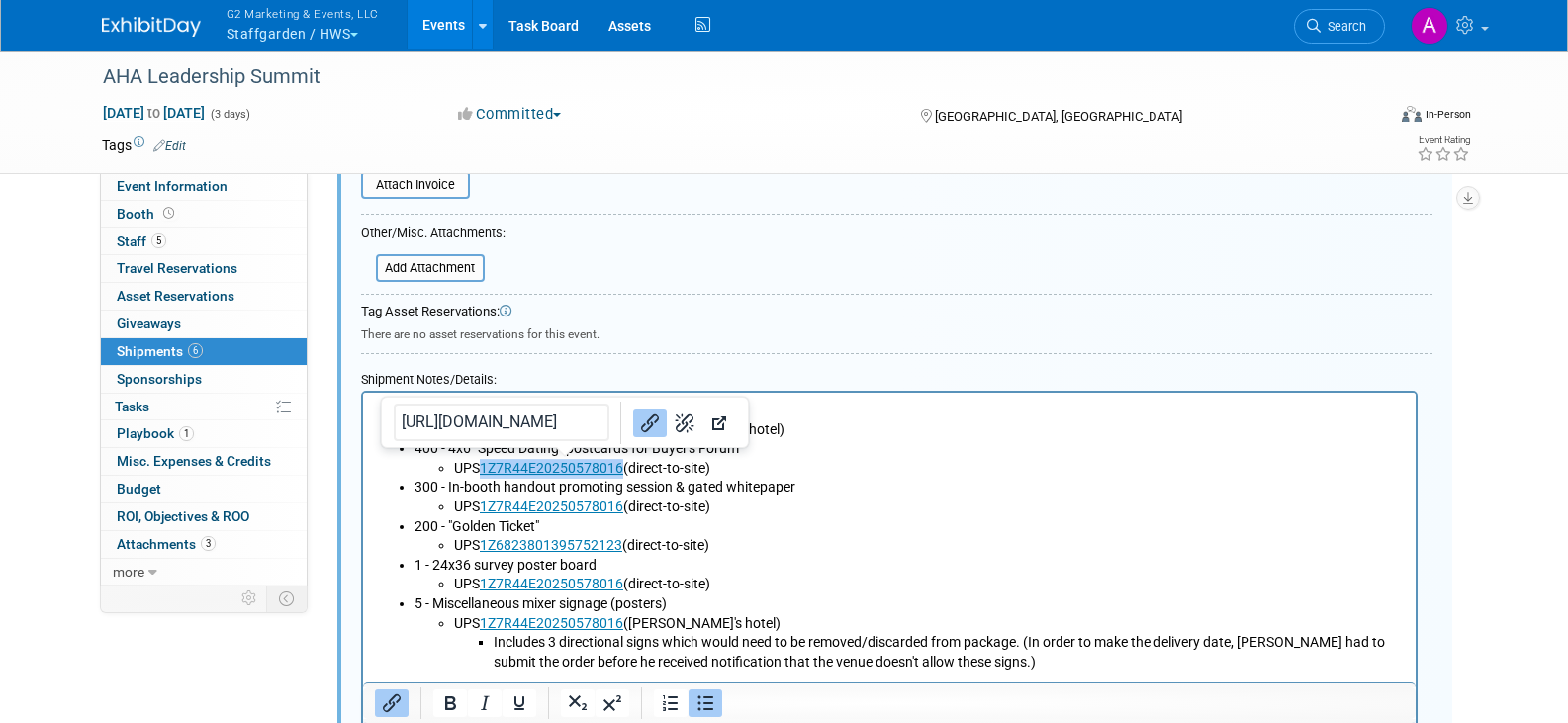 copy on "1Z7R44E20250578016" 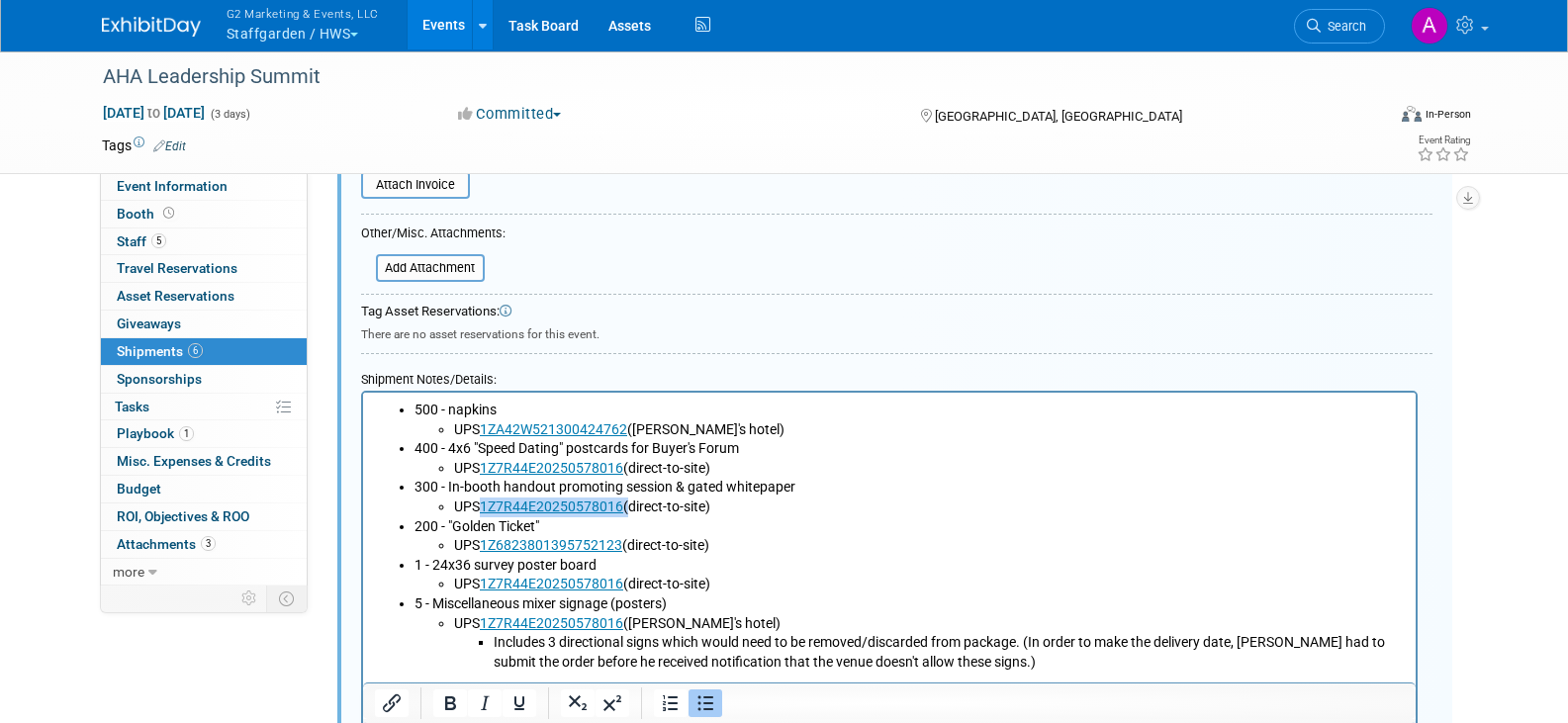 drag, startPoint x: 628, startPoint y: 506, endPoint x: 480, endPoint y: 507, distance: 148.00338 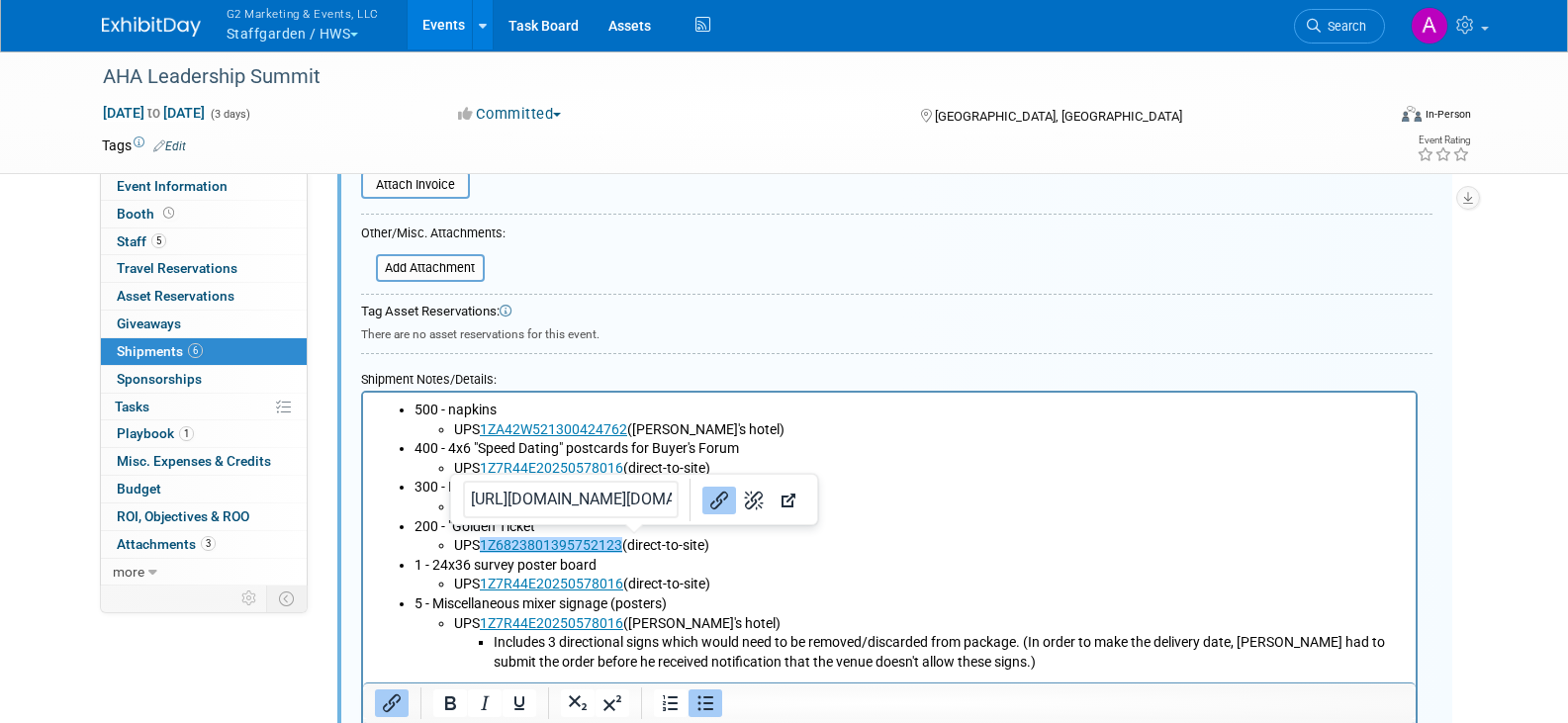 drag, startPoint x: 622, startPoint y: 540, endPoint x: 568, endPoint y: 540, distance: 54 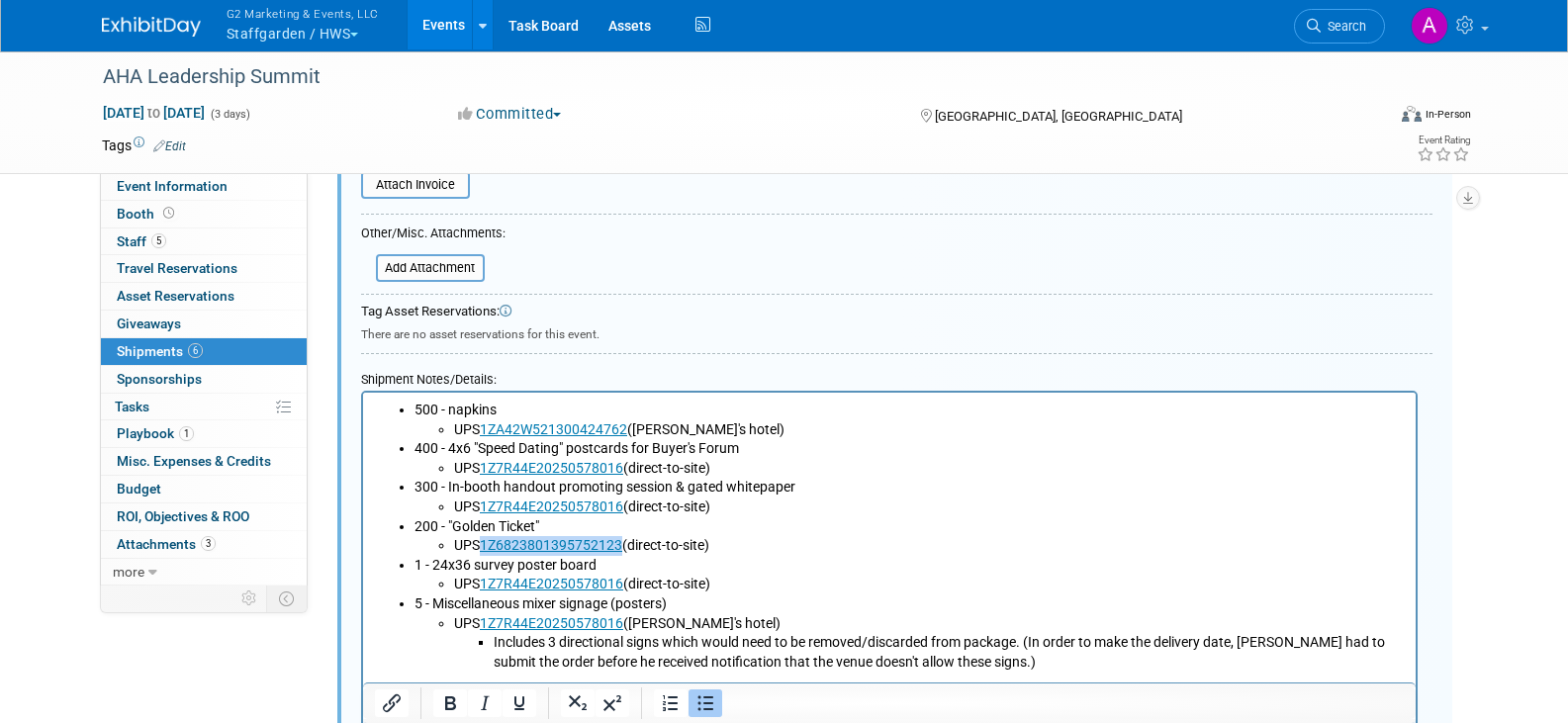 drag, startPoint x: 621, startPoint y: 545, endPoint x: 480, endPoint y: 543, distance: 141.01418 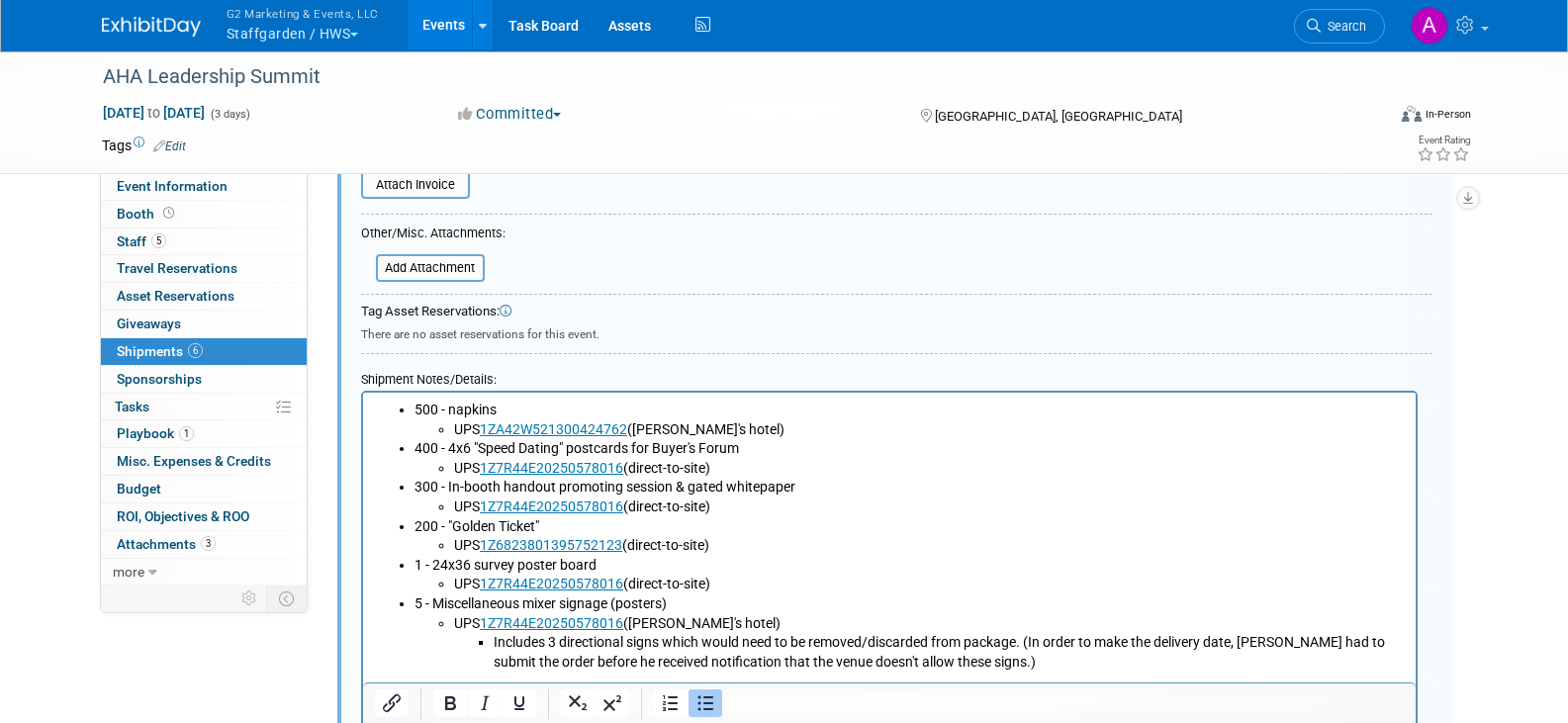 click on "UPS  1Z7R44E20250578016  (direct-to-site)" at bounding box center (928, 585) 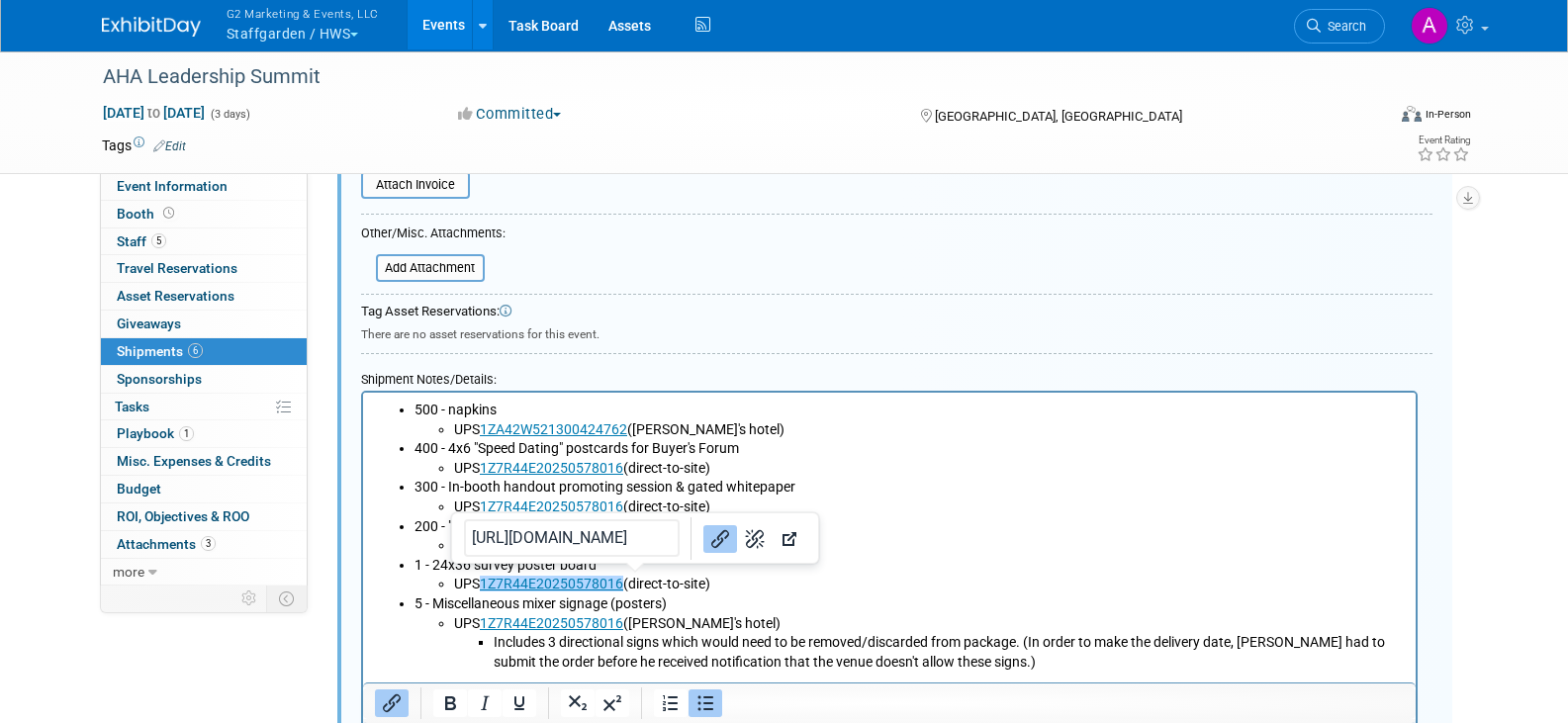 click on "UPS  1Z7R44E20250578016﻿  (direct-to-site)" at bounding box center (928, 585) 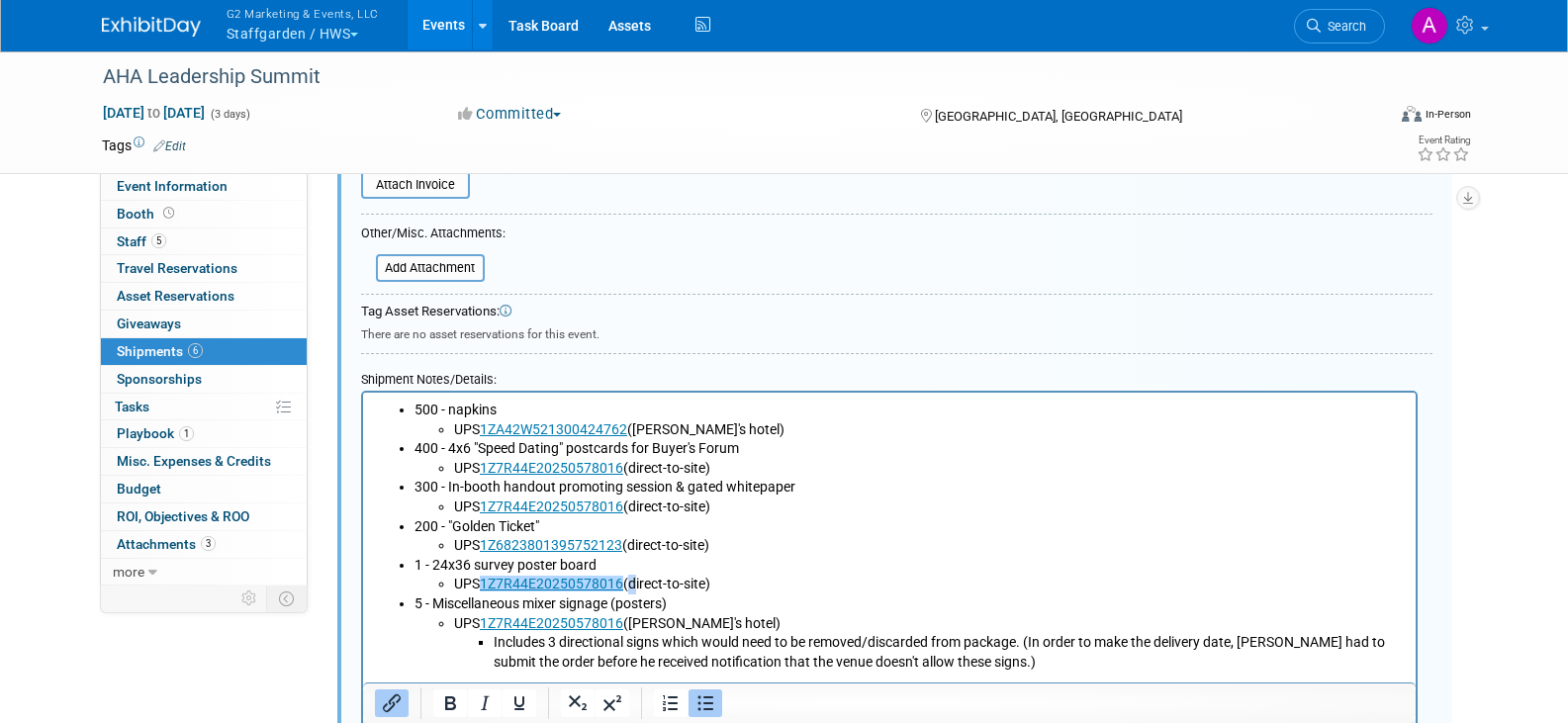 click on "UPS  1Z7R44E20250578016﻿  (direct-to-site)" at bounding box center [928, 585] 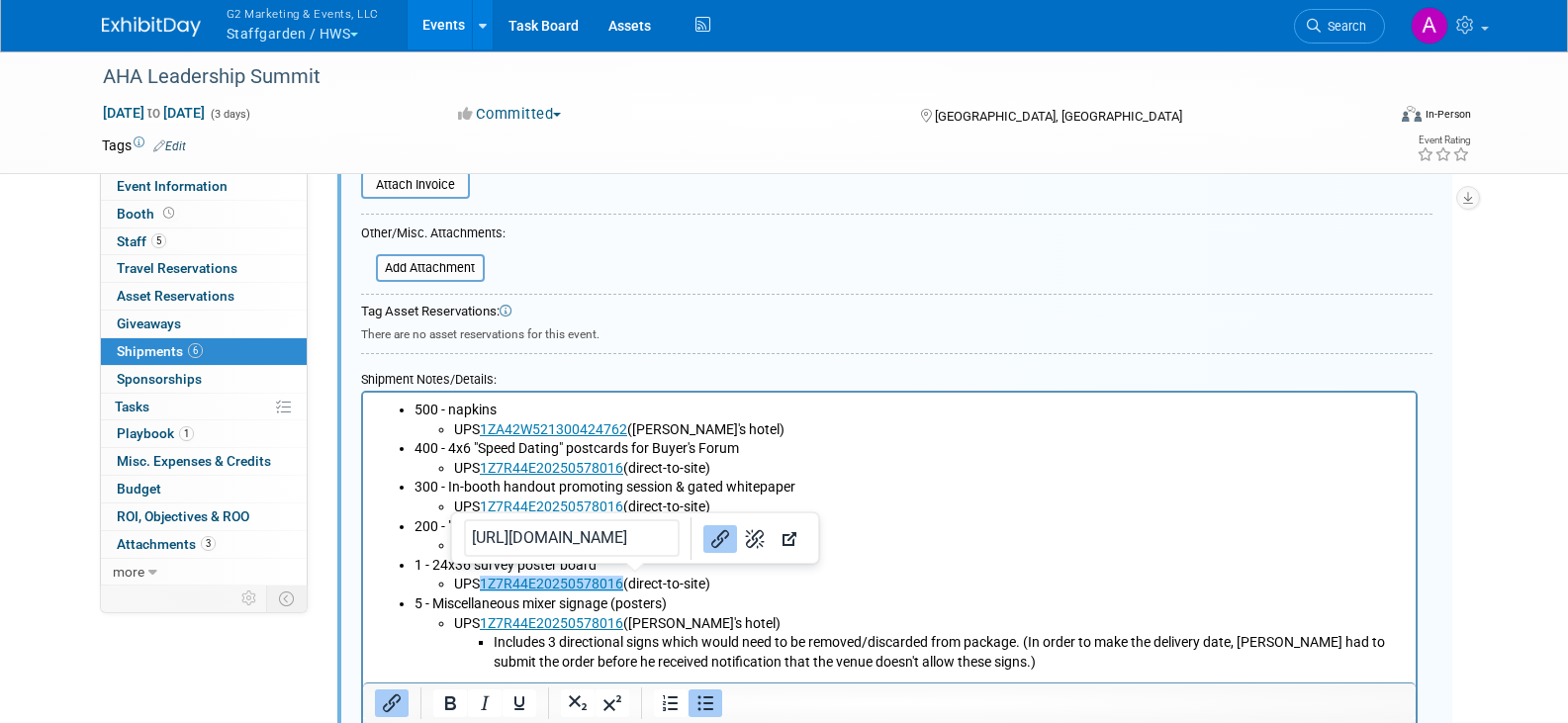 click on "UPS  1Z7R44E20250578016﻿  (direct-to-site)" at bounding box center [928, 585] 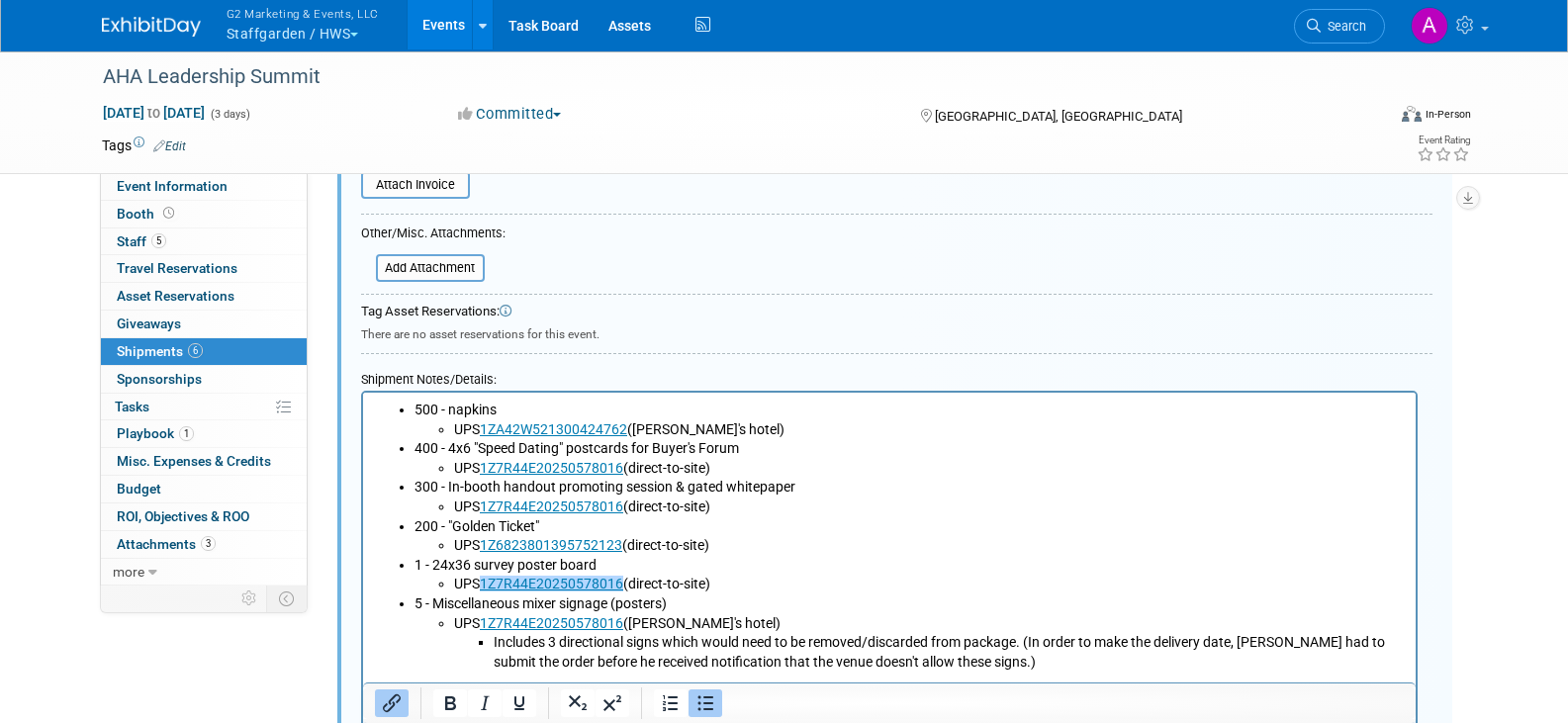 drag, startPoint x: 988, startPoint y: 969, endPoint x: 558, endPoint y: 580, distance: 579.846 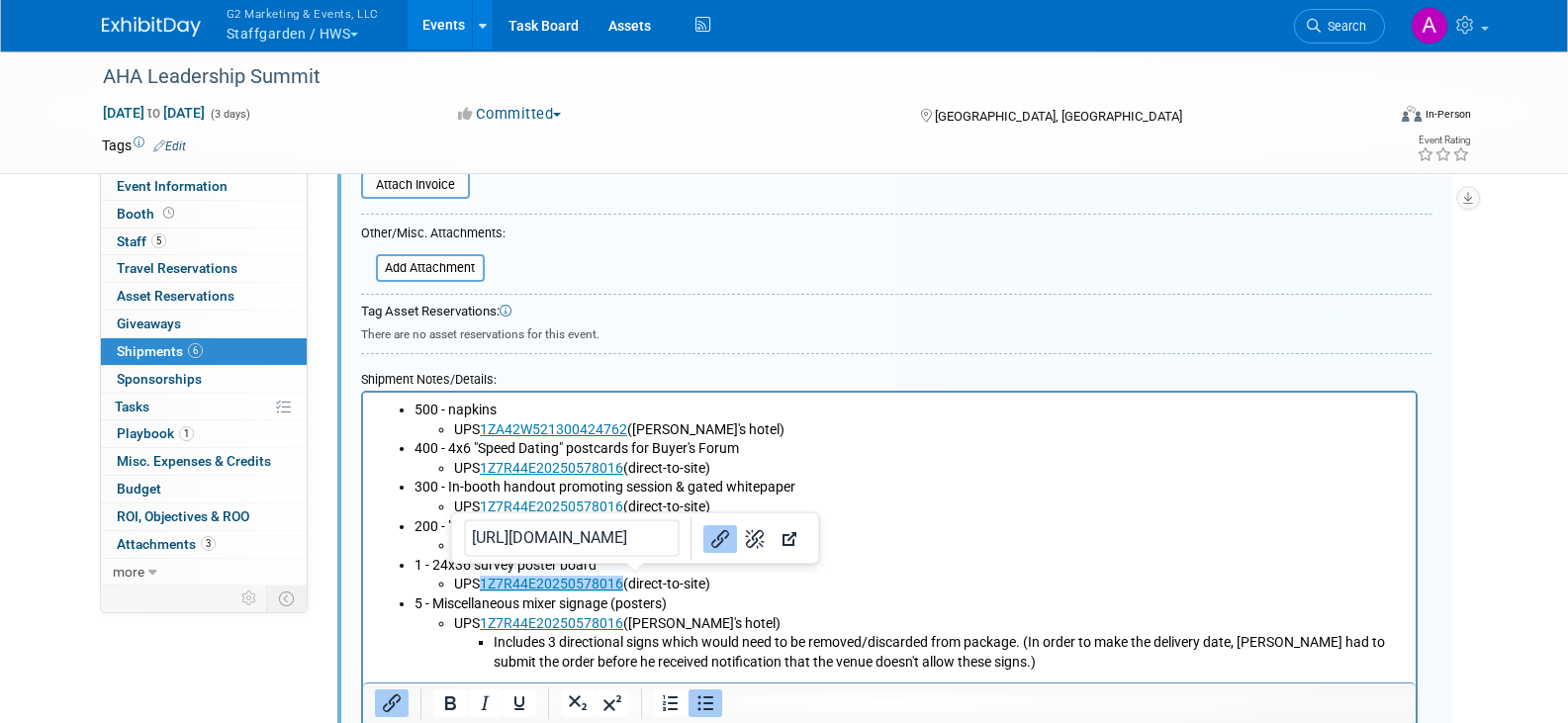 click on "1Z7R44E20250578016﻿" at bounding box center [550, 584] 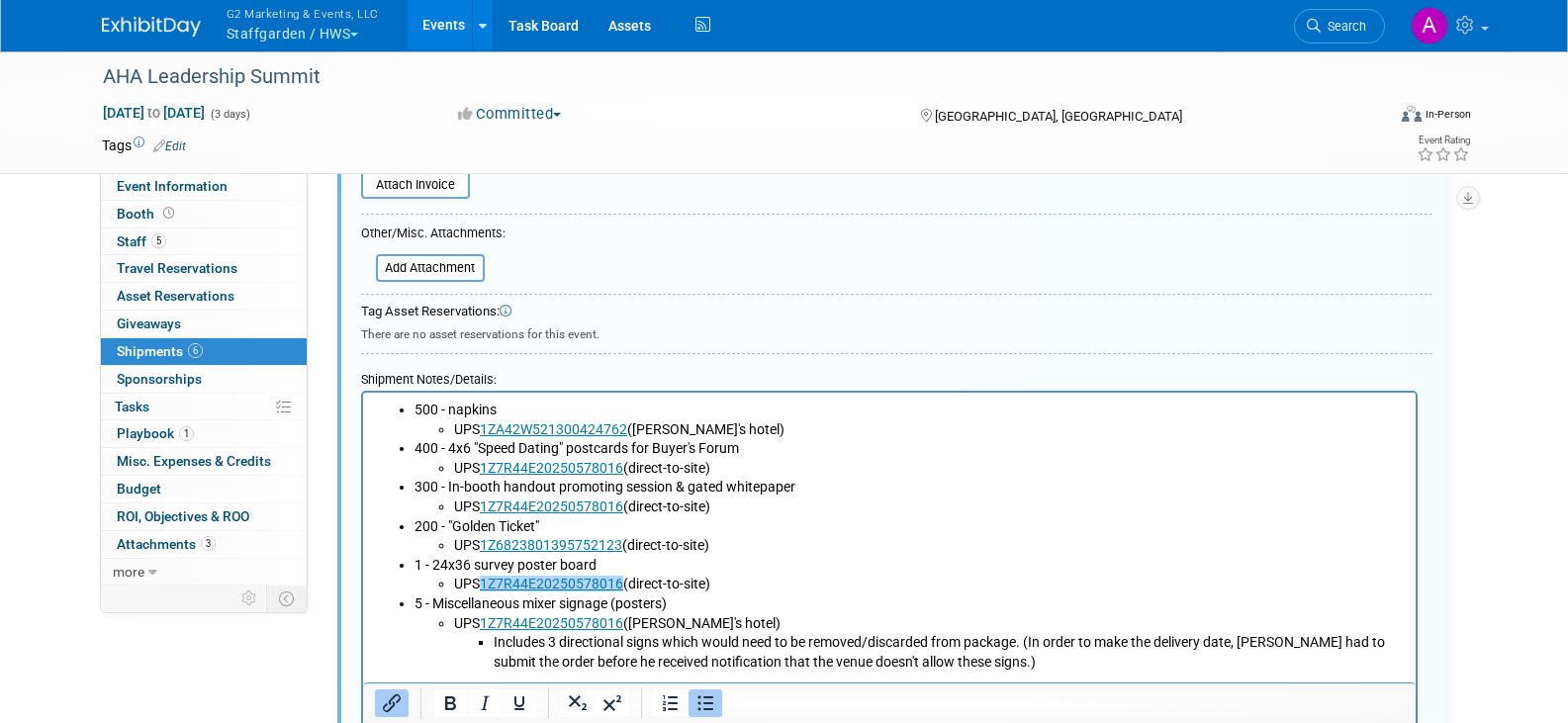 drag, startPoint x: 990, startPoint y: 974, endPoint x: 627, endPoint y: 582, distance: 534.2593 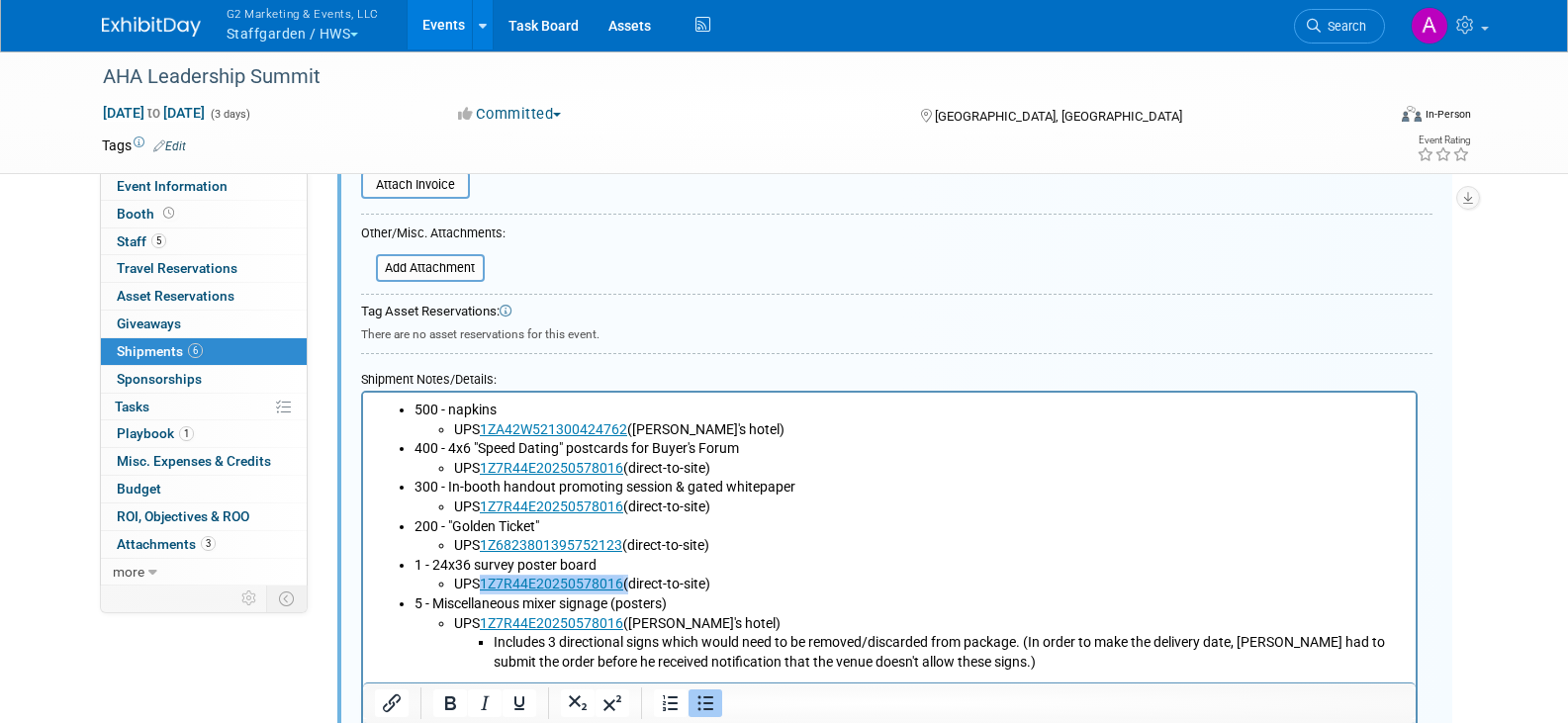 drag, startPoint x: 627, startPoint y: 583, endPoint x: 482, endPoint y: 582, distance: 145.0034 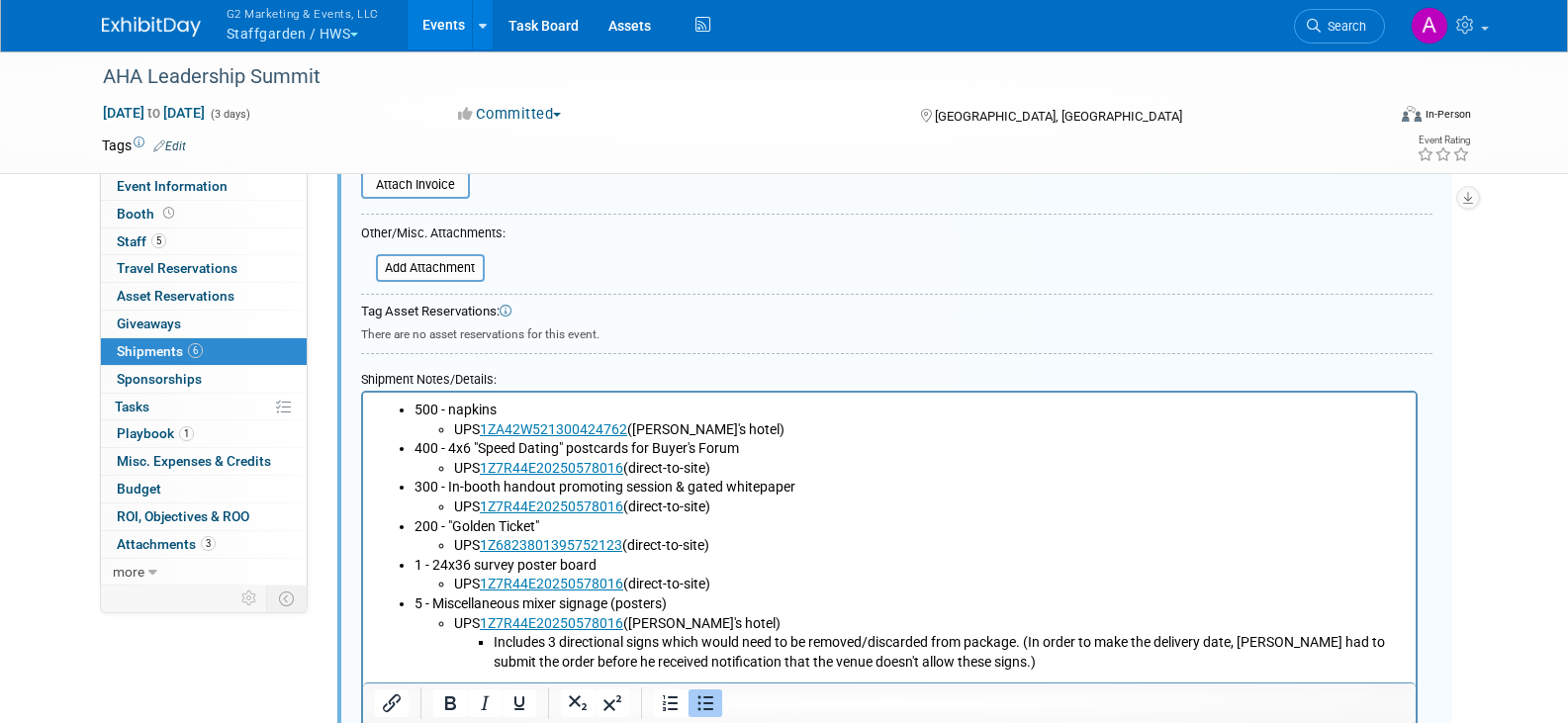 click on "UPS  1Z7R44E20250578016  ([PERSON_NAME]'s hotel)  Includes 3 directional signs which would need to be removed/discarded from package. (In order to make the delivery date, [PERSON_NAME] had to submit the order before he received notification that the venue doesn't allow these signs.)" at bounding box center (928, 643) 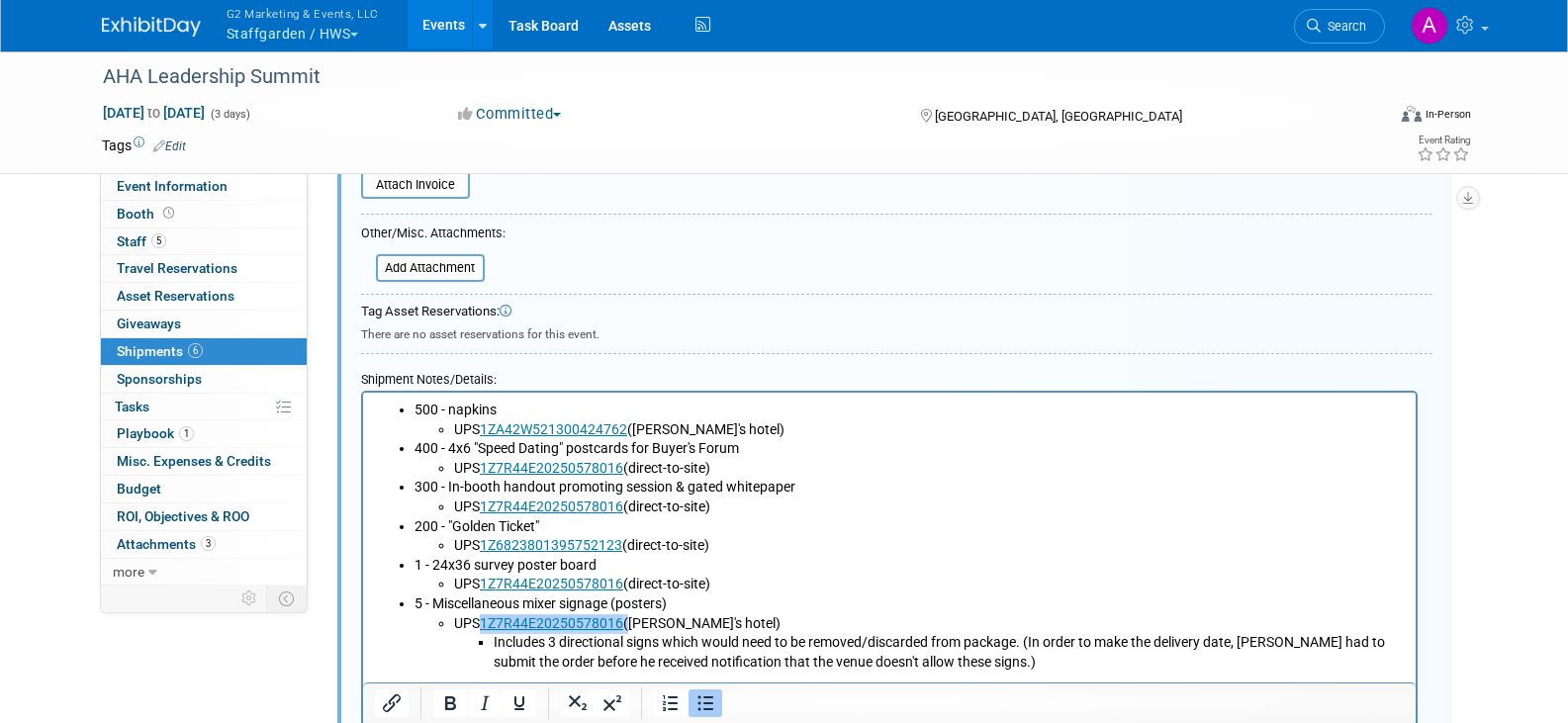 drag, startPoint x: 625, startPoint y: 621, endPoint x: 485, endPoint y: 620, distance: 140.00357 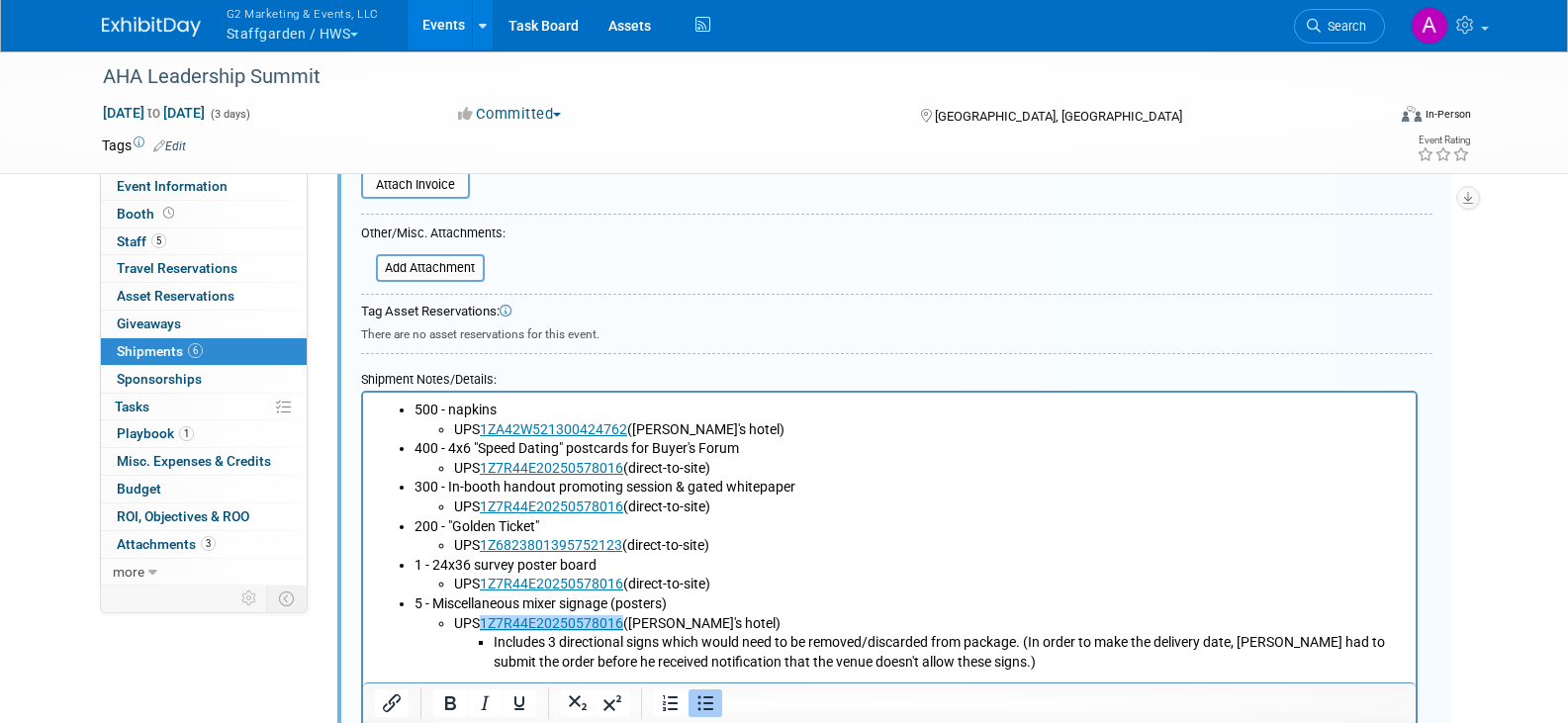 click on "UPS  1Z6823801395752123  (direct-to-site)" at bounding box center (928, 546) 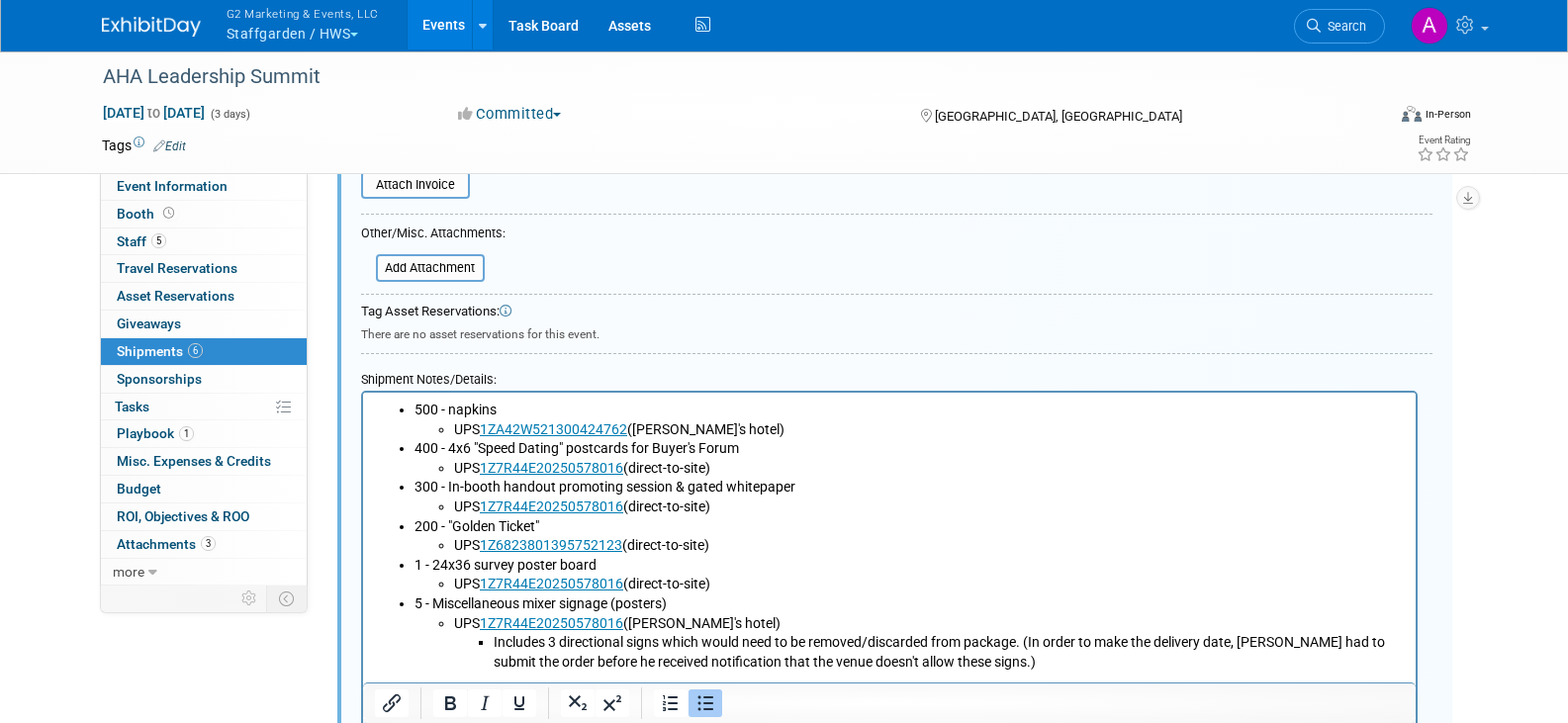 click on "200 - "Golden Ticket"  UPS  1Z6823801395752123  (direct-to-site)" at bounding box center (908, 536) 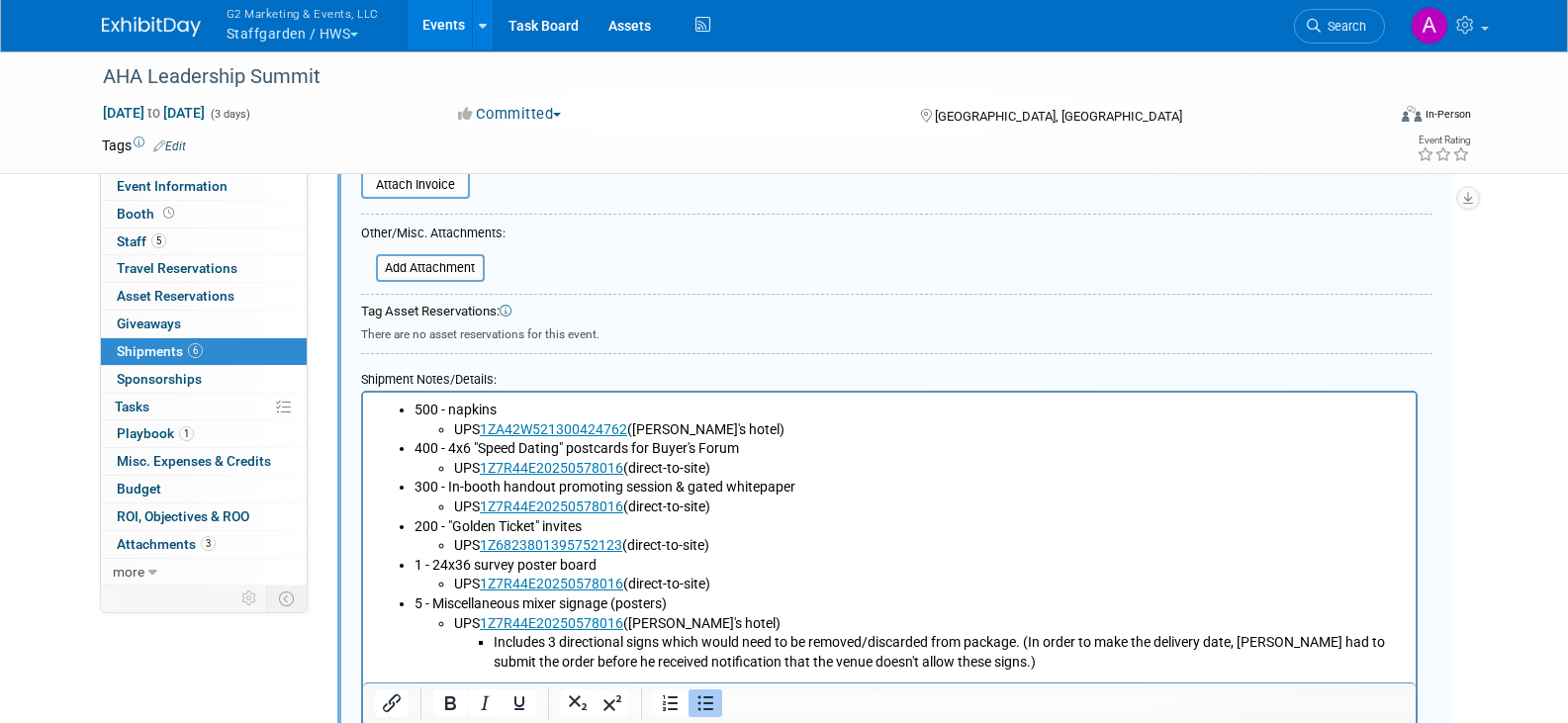 click on "300 - In-booth handout promoting session & gated whitepaper  UPS  1Z7R44E20250578016  (direct-to-site)" at bounding box center (908, 497) 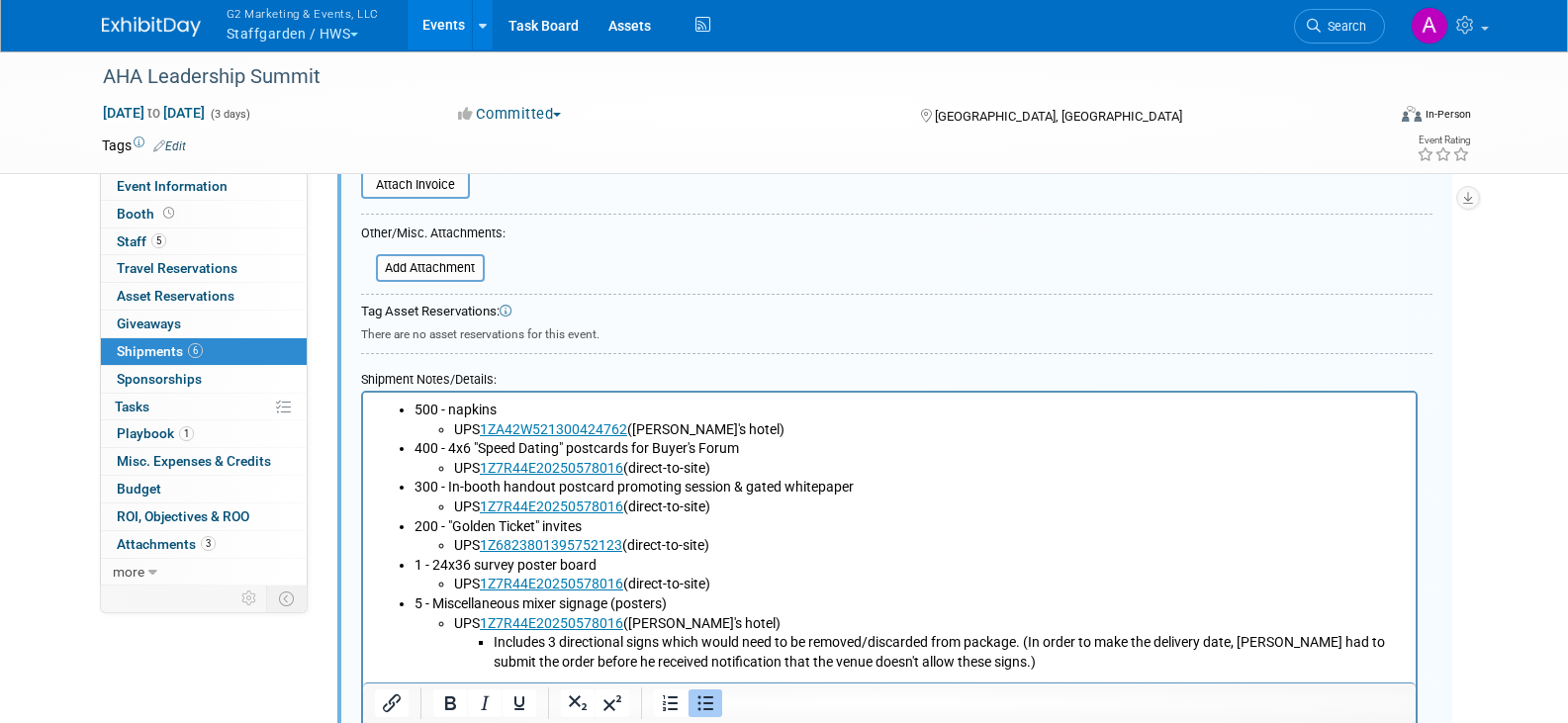drag, startPoint x: 724, startPoint y: 501, endPoint x: 435, endPoint y: 488, distance: 289.29224 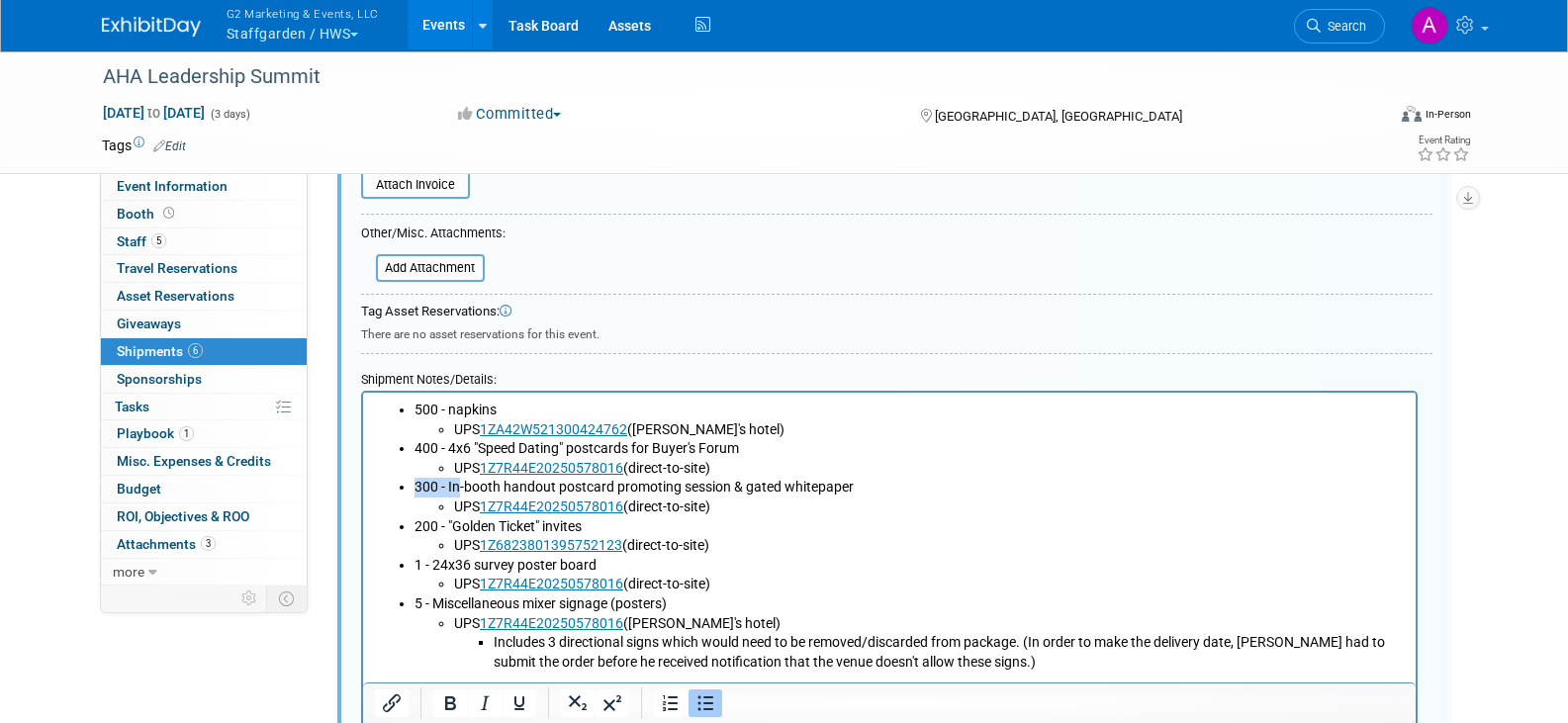 drag, startPoint x: 827, startPoint y: 491, endPoint x: 461, endPoint y: 489, distance: 366.0055 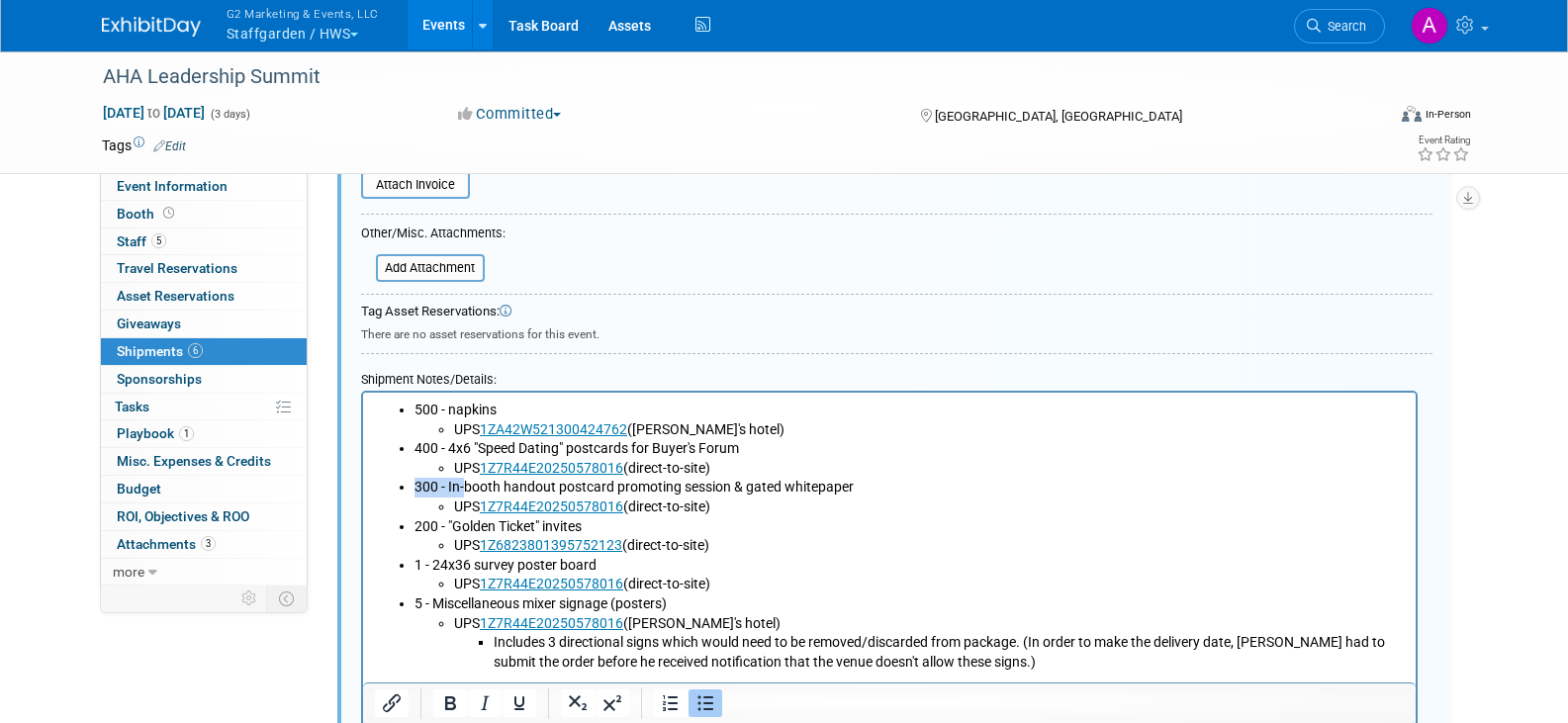 click on "300 - In-booth handout postcard promoting session & gated whitepaper  UPS  1Z7R44E20250578016  (direct-to-site)" at bounding box center [908, 497] 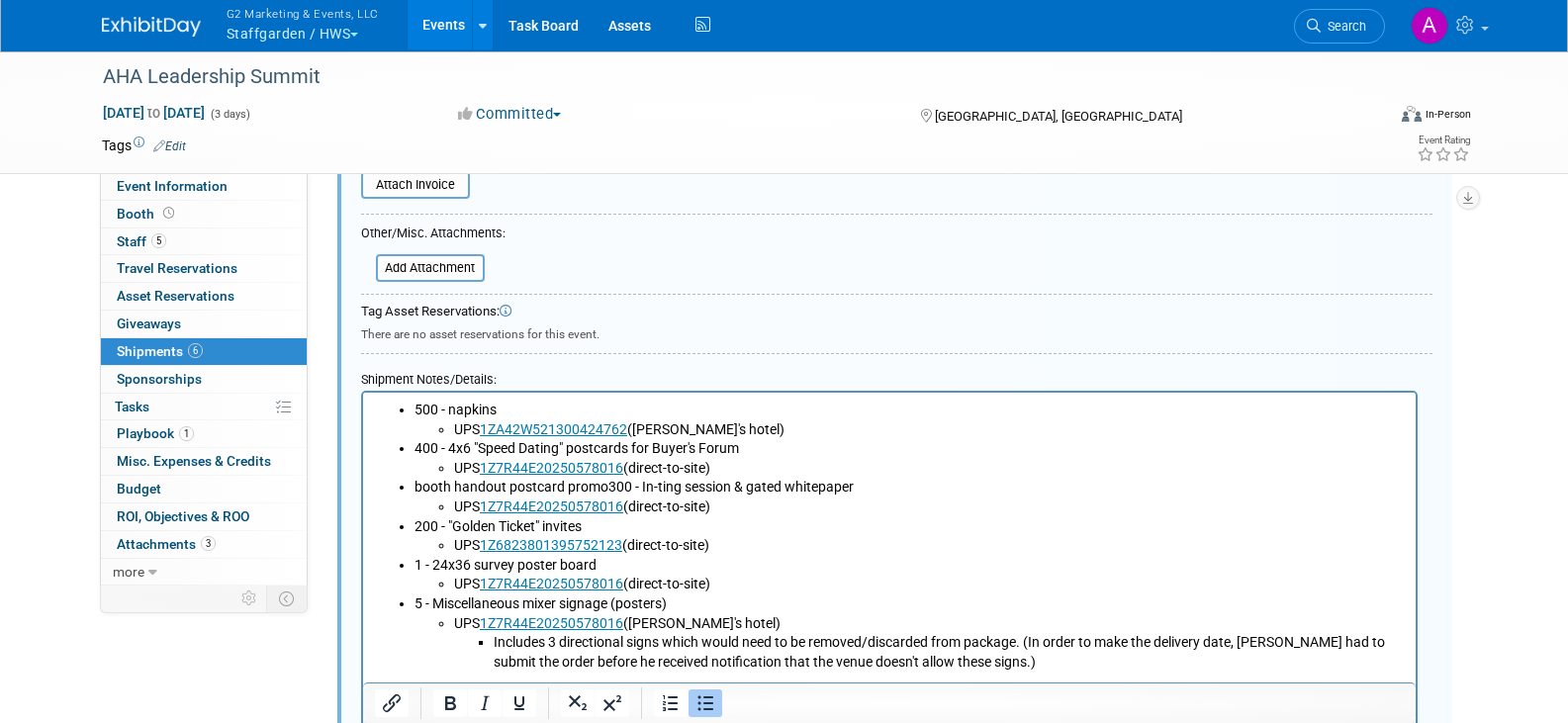 click on "booth handout postcard promo300 - In- ting session & gated whitepaper  UPS  1Z7R44E20250578016  (direct-to-site)" at bounding box center [908, 497] 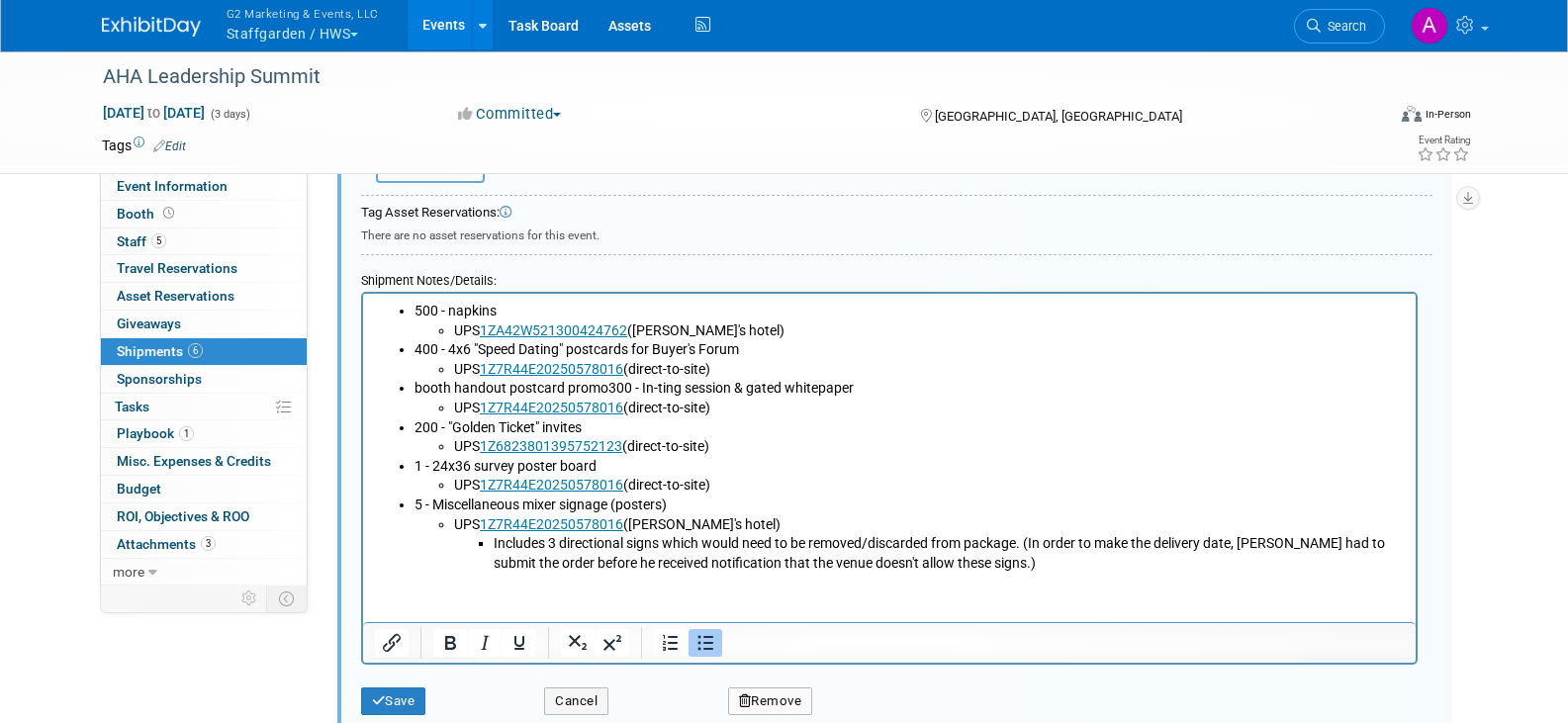 scroll, scrollTop: 1068, scrollLeft: 0, axis: vertical 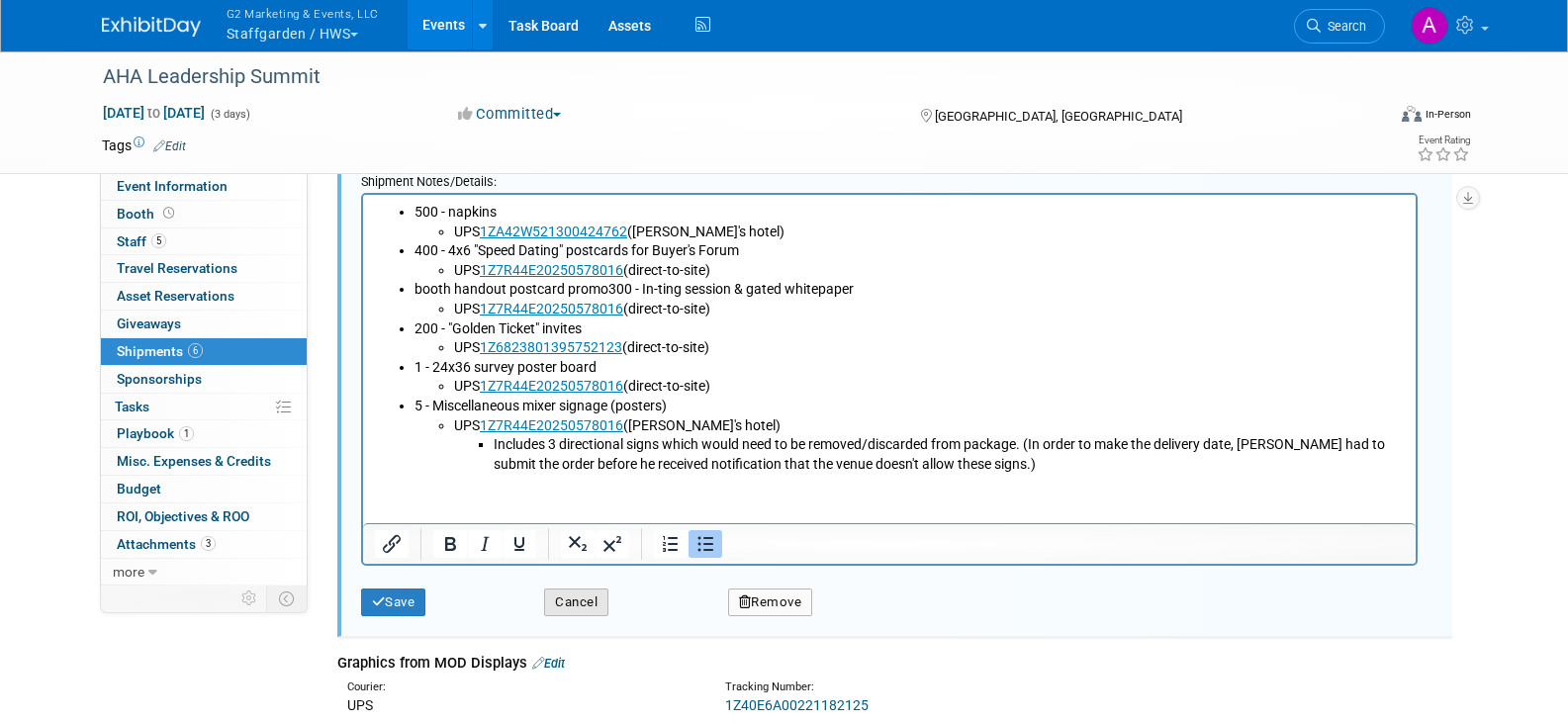 click on "Cancel" at bounding box center (576, 602) 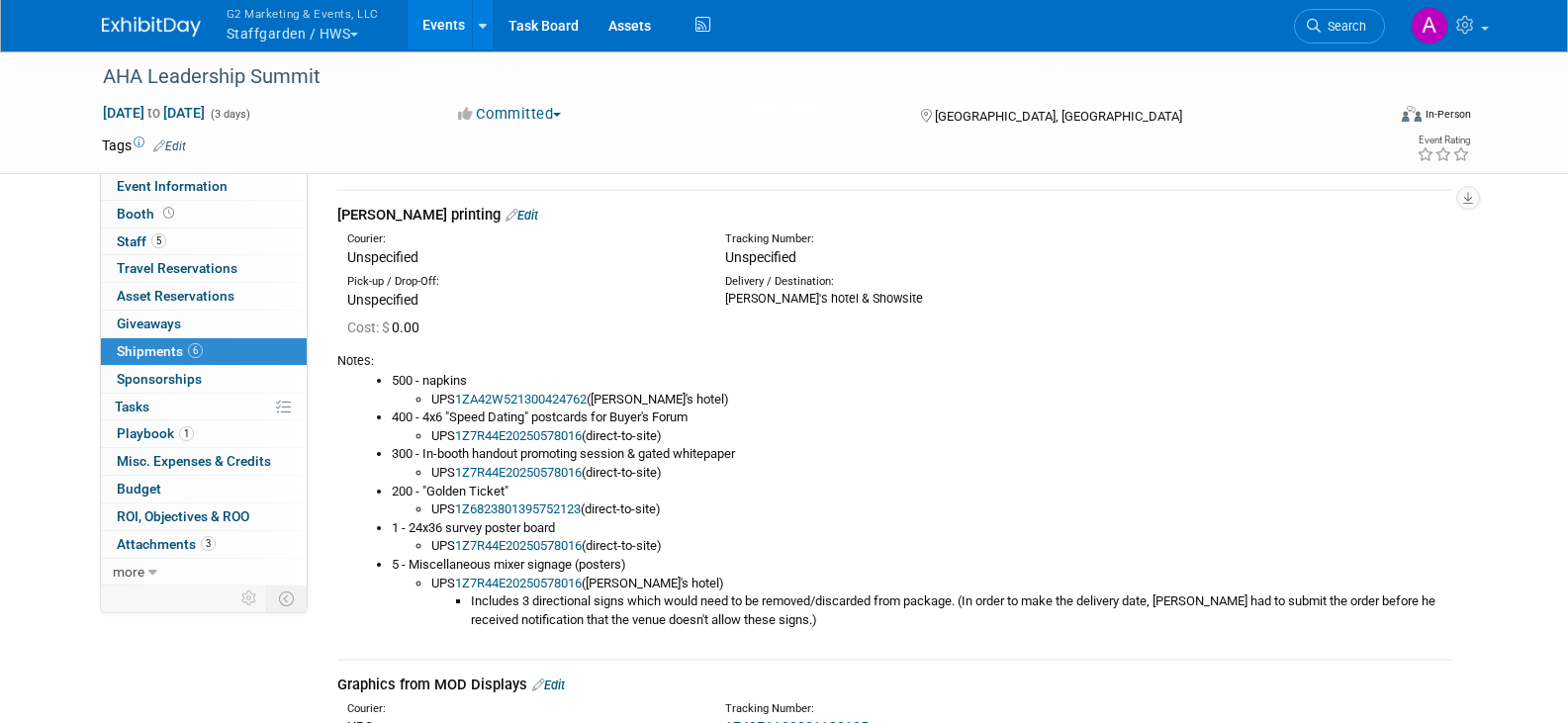 scroll, scrollTop: 376, scrollLeft: 0, axis: vertical 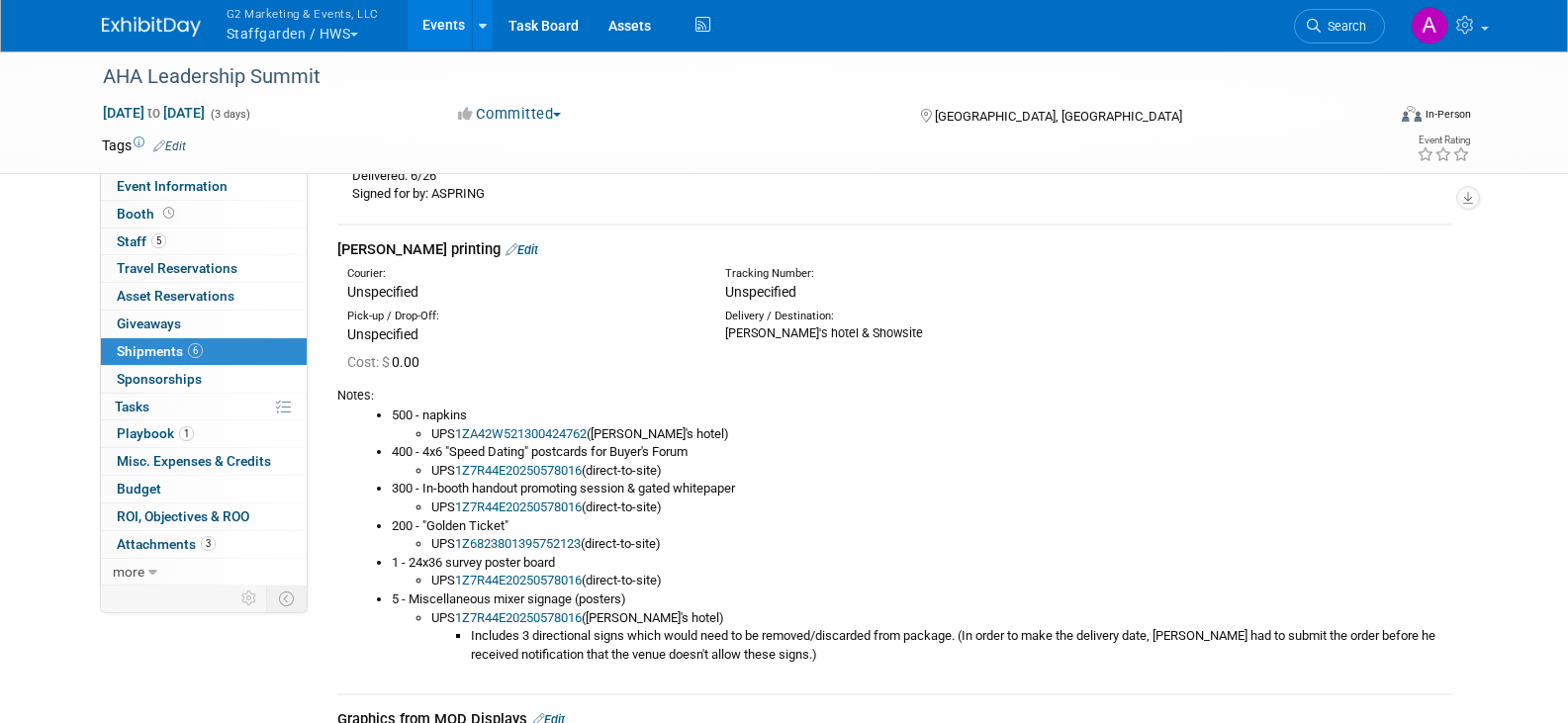 click on "Edit" at bounding box center (521, 249) 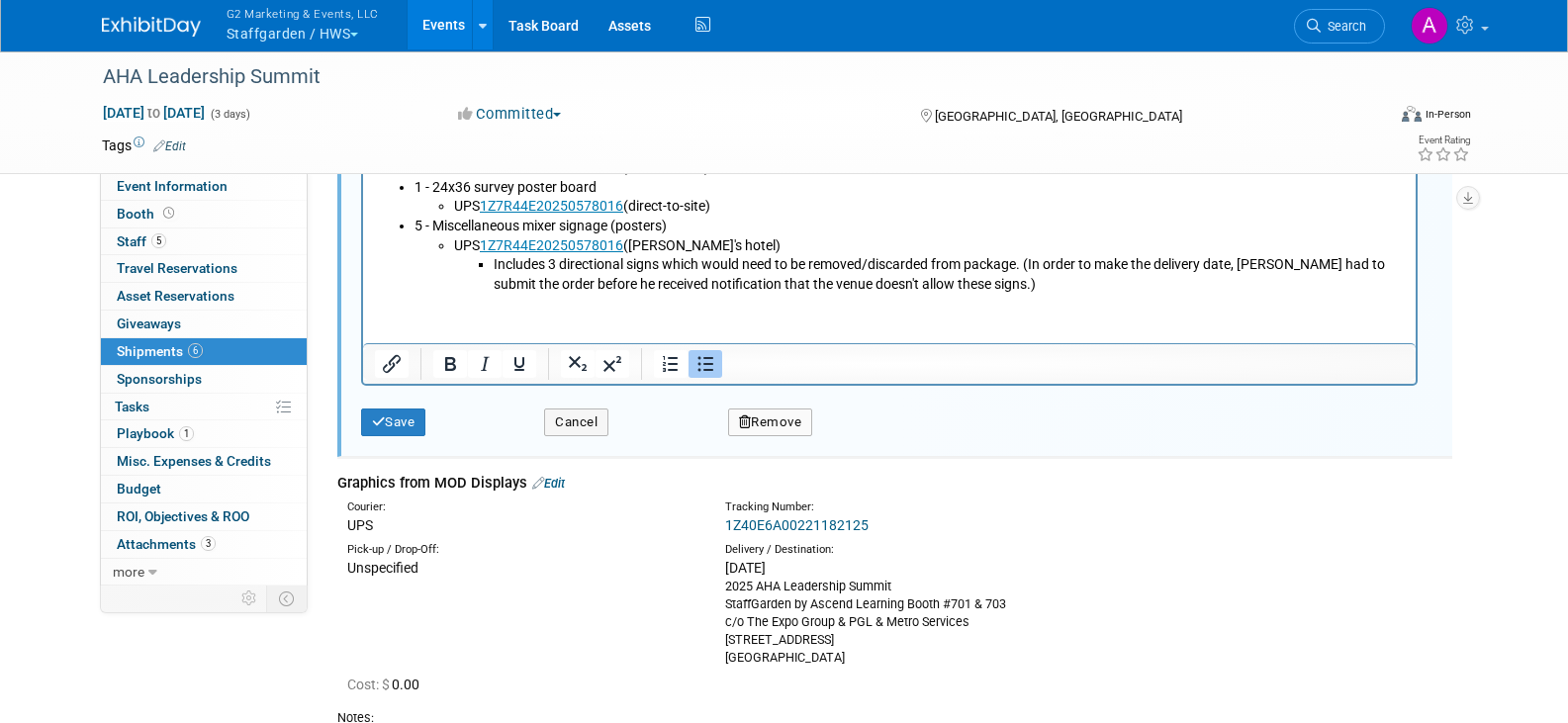 scroll, scrollTop: 1053, scrollLeft: 0, axis: vertical 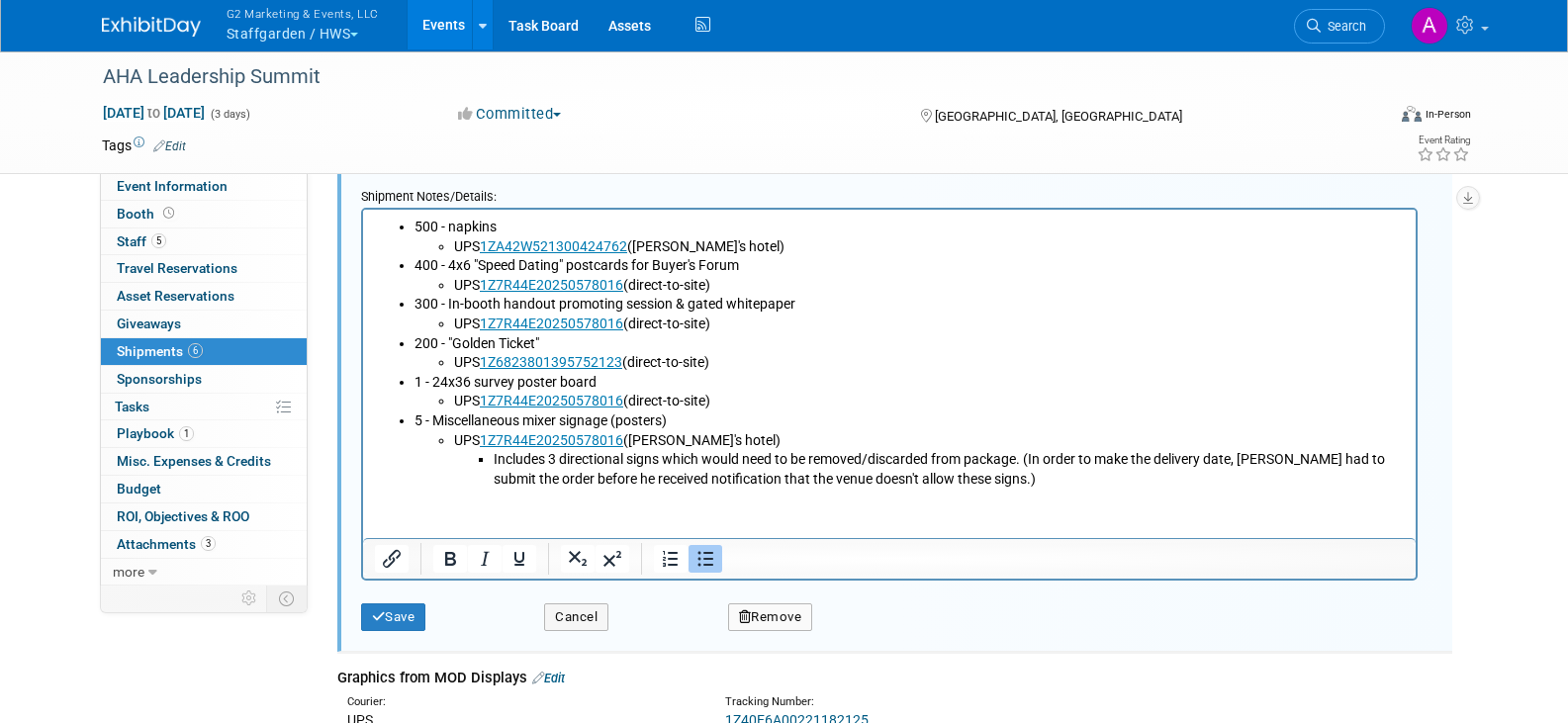 drag, startPoint x: 794, startPoint y: 302, endPoint x: 447, endPoint y: 305, distance: 347.01297 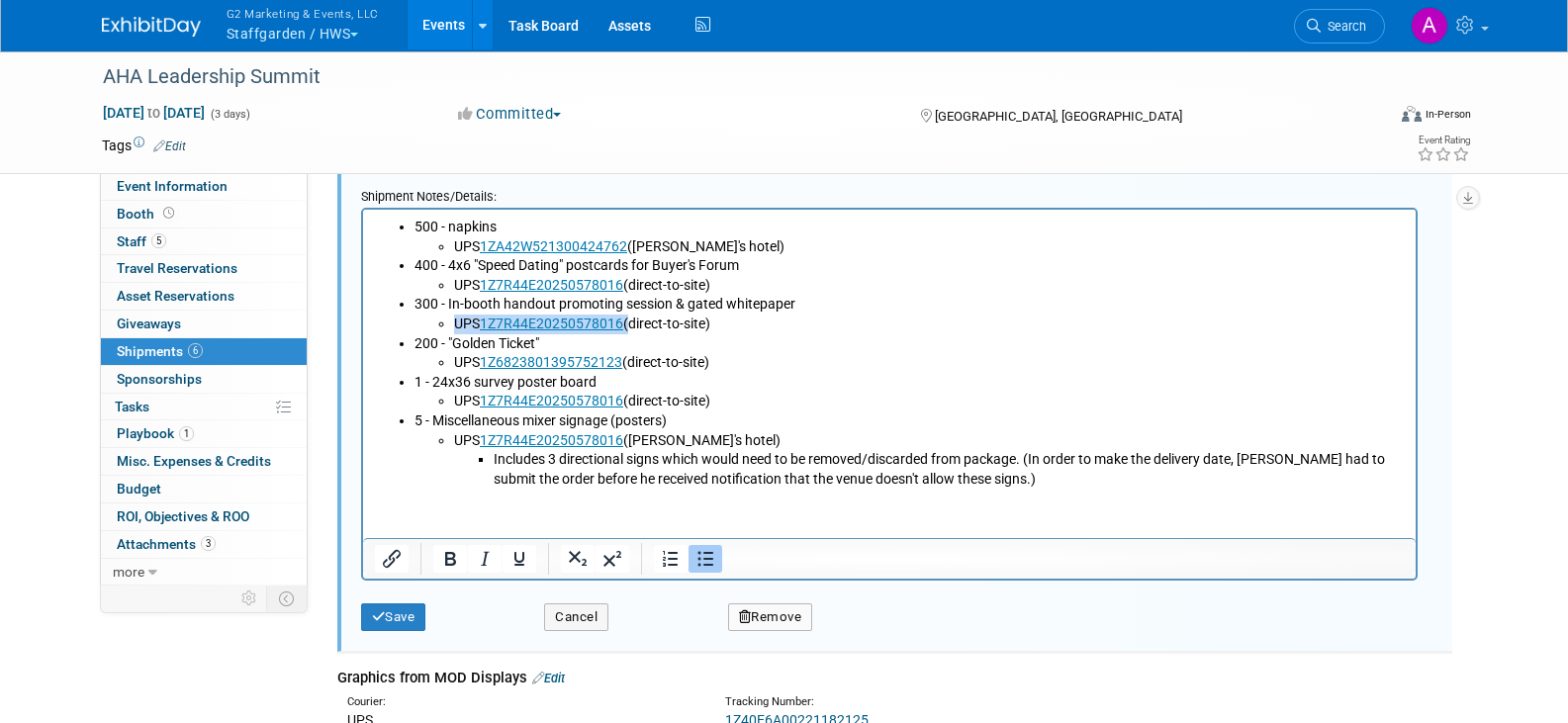 drag, startPoint x: 626, startPoint y: 318, endPoint x: 452, endPoint y: 318, distance: 174 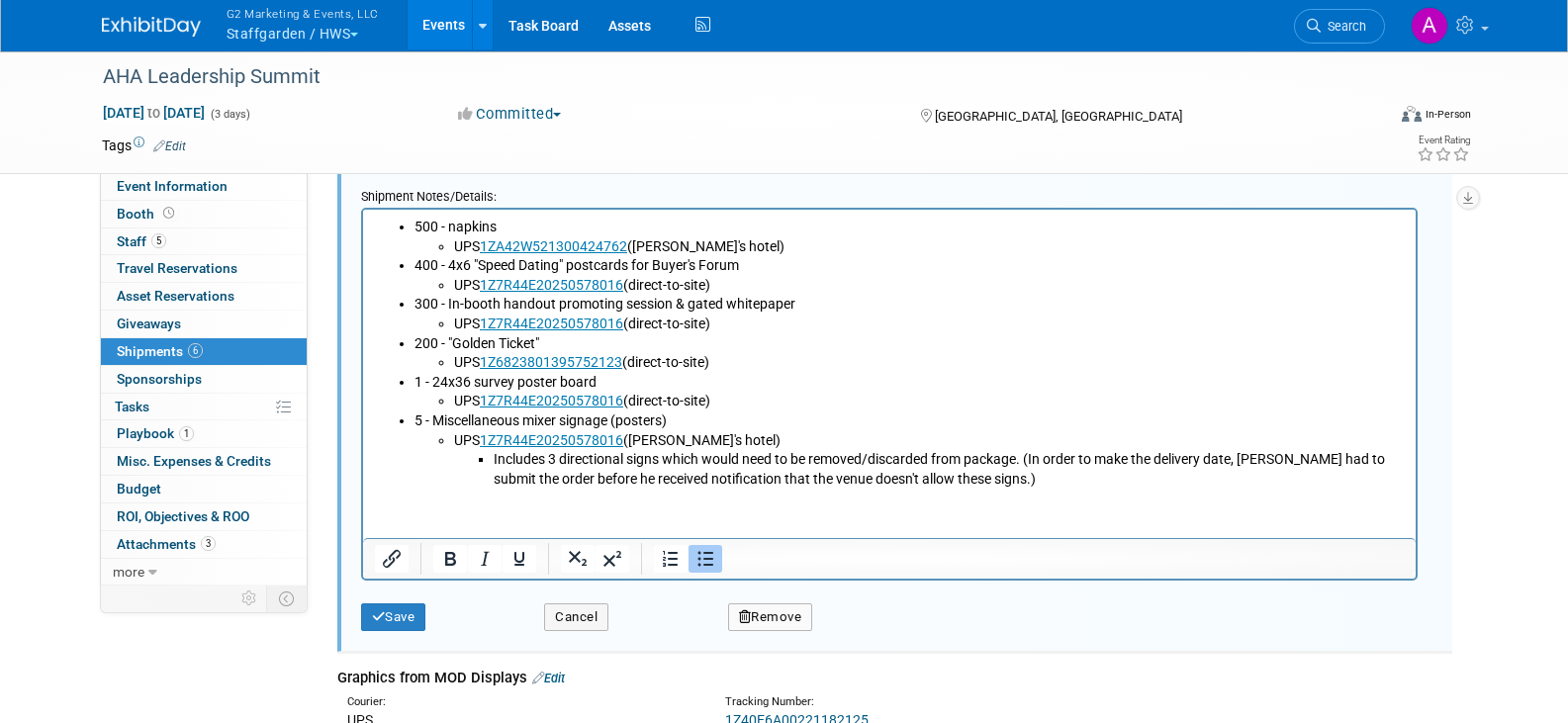 click on "200 - "Golden Ticket"  UPS  1Z6823801395752123  (direct-to-site)" at bounding box center [908, 353] 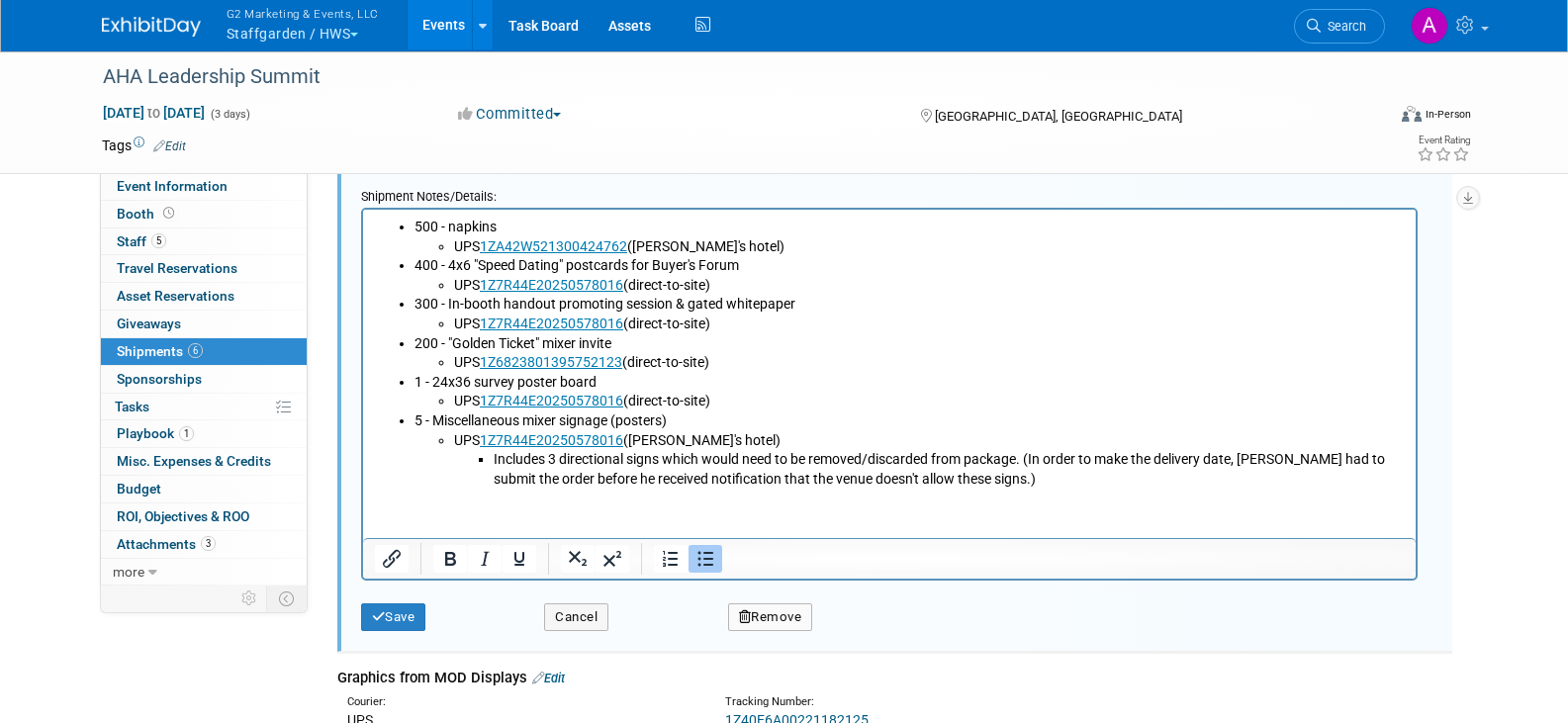 drag, startPoint x: 617, startPoint y: 342, endPoint x: 482, endPoint y: 343, distance: 135.0037 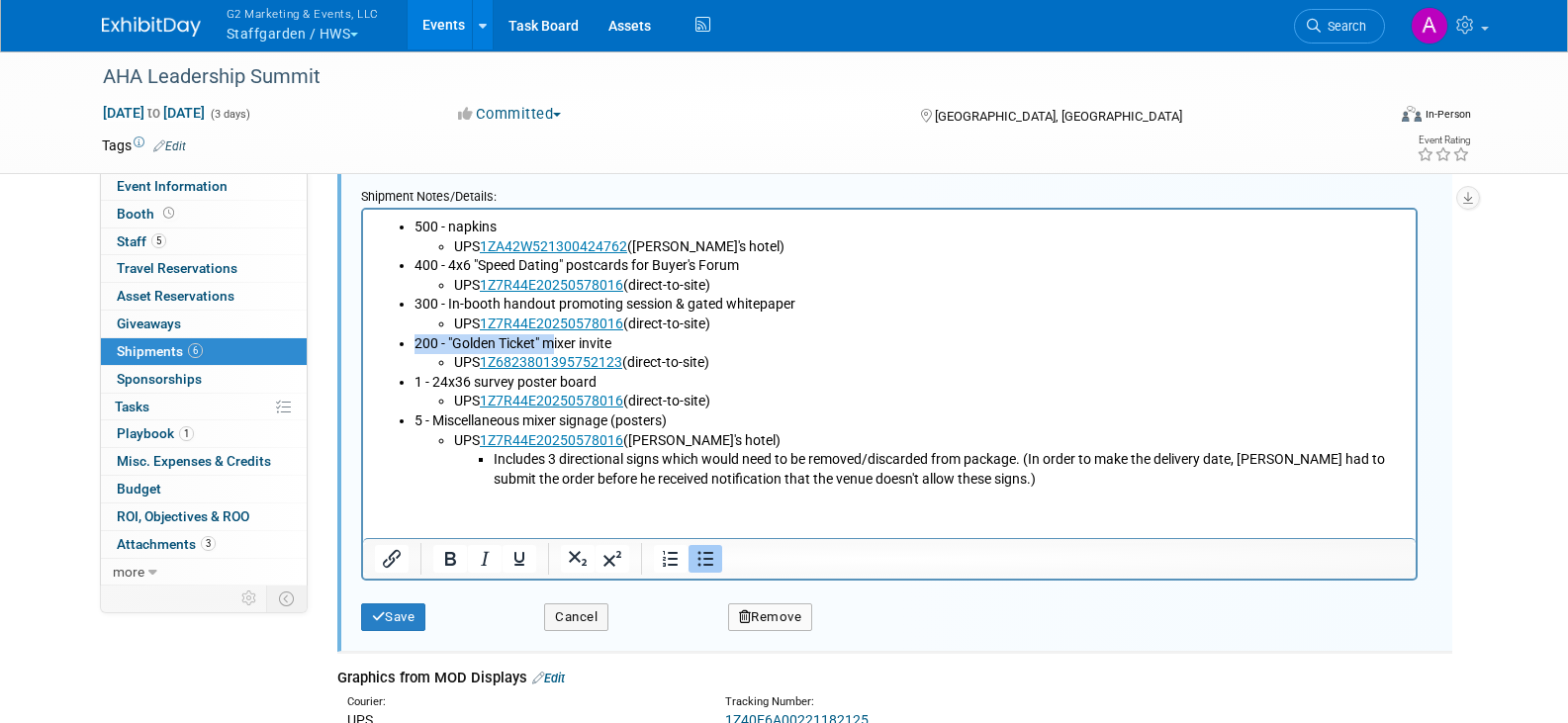 drag, startPoint x: 619, startPoint y: 344, endPoint x: 599, endPoint y: 344, distance: 20 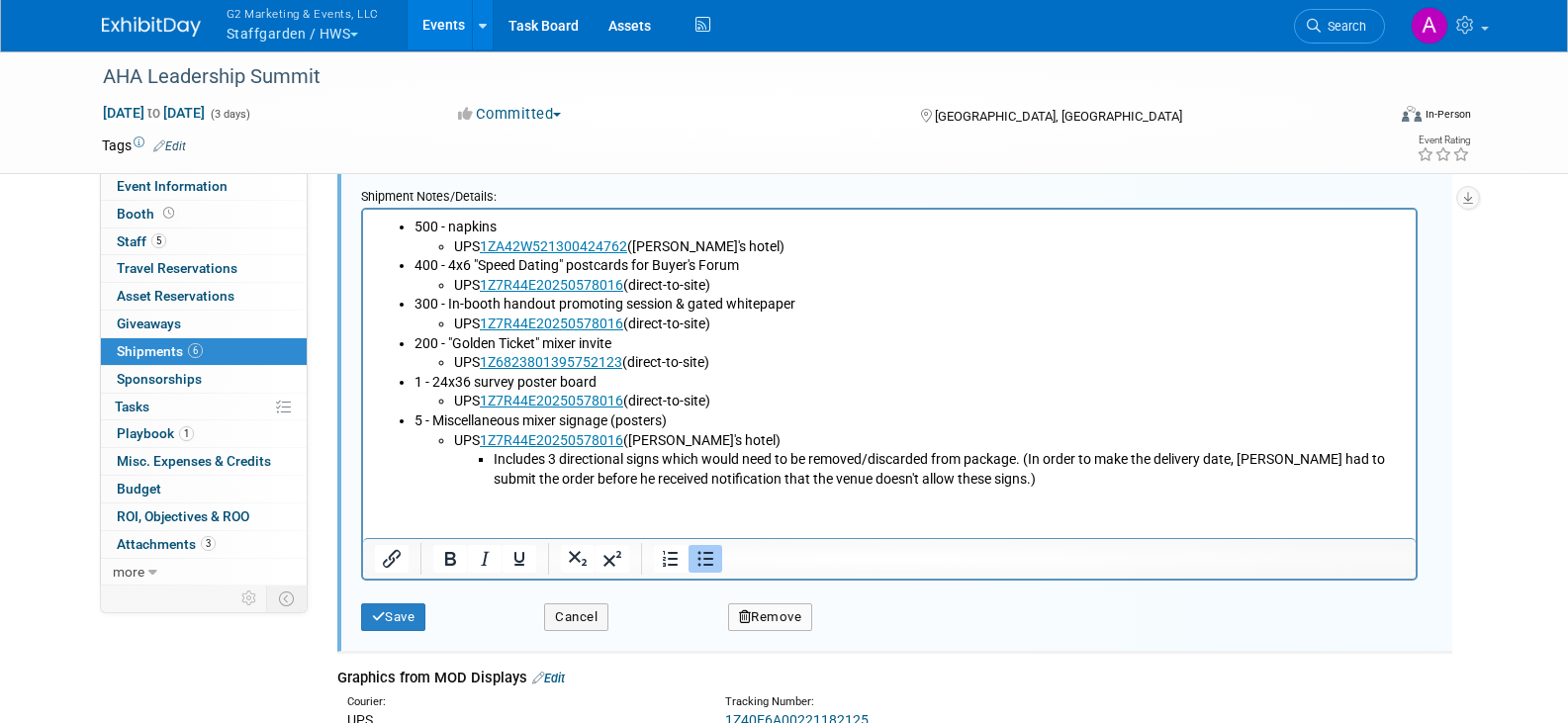 click on "200 - "Golden Ticket" mixer invite  UPS  1Z6823801395752123  (direct-to-site)" at bounding box center (908, 353) 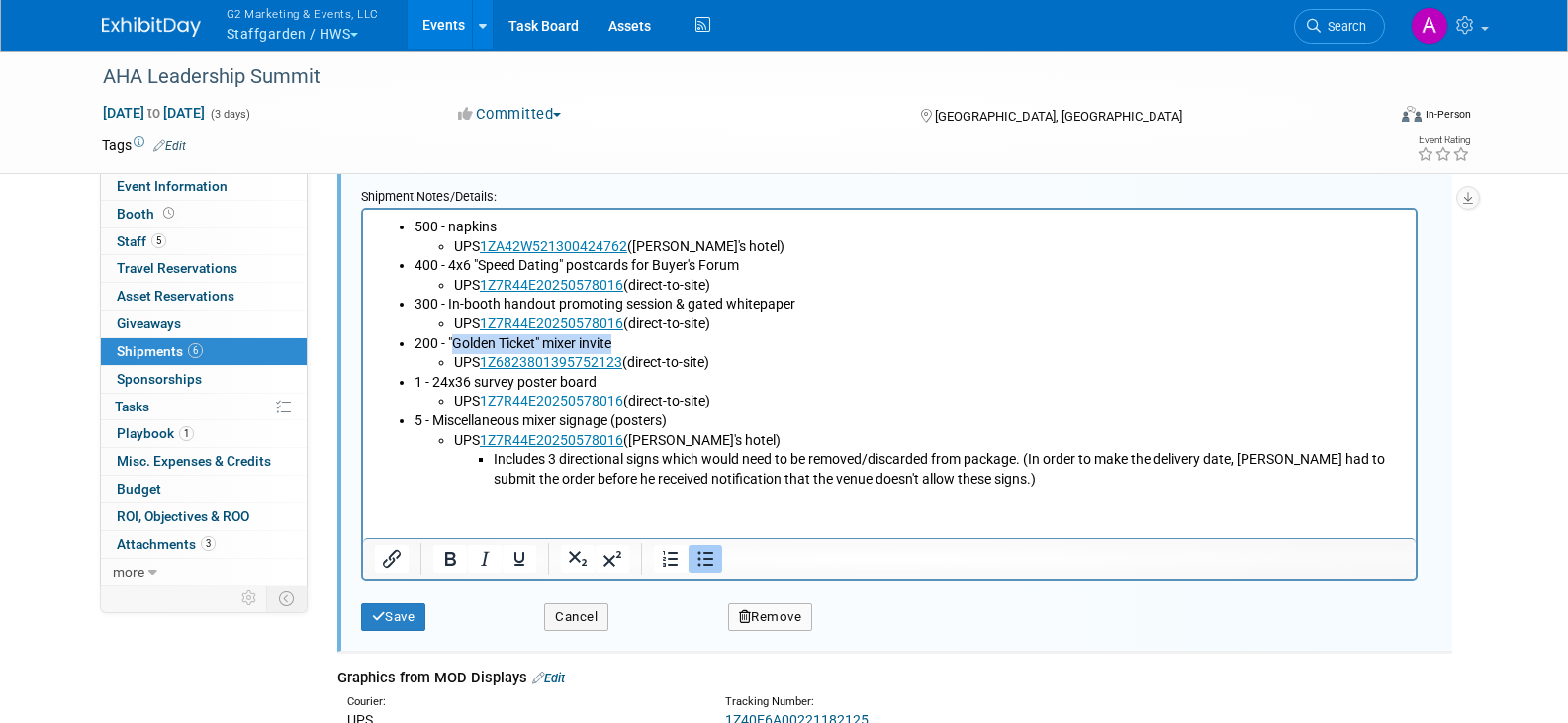 drag, startPoint x: 613, startPoint y: 341, endPoint x: 451, endPoint y: 338, distance: 162.02778 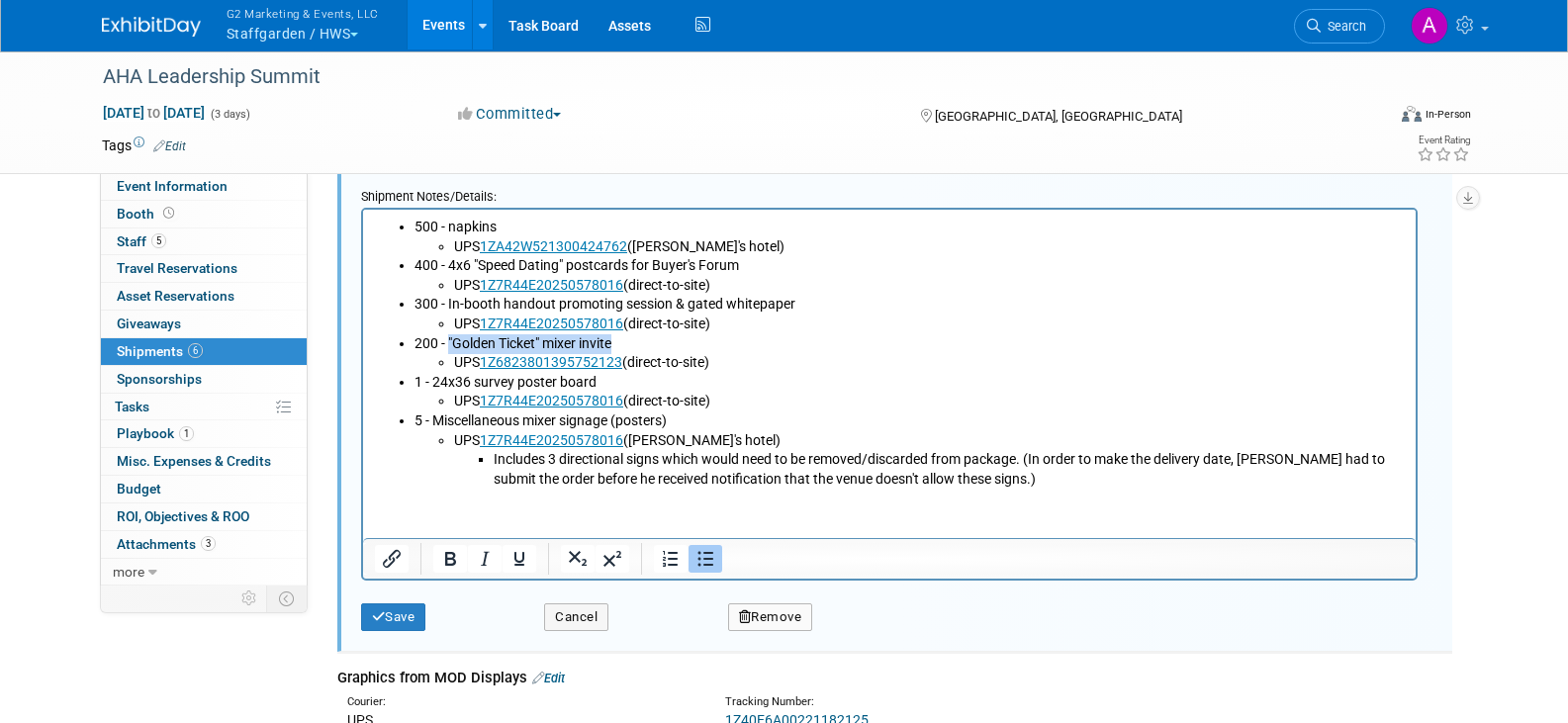 drag, startPoint x: 614, startPoint y: 341, endPoint x: 450, endPoint y: 340, distance: 164.003 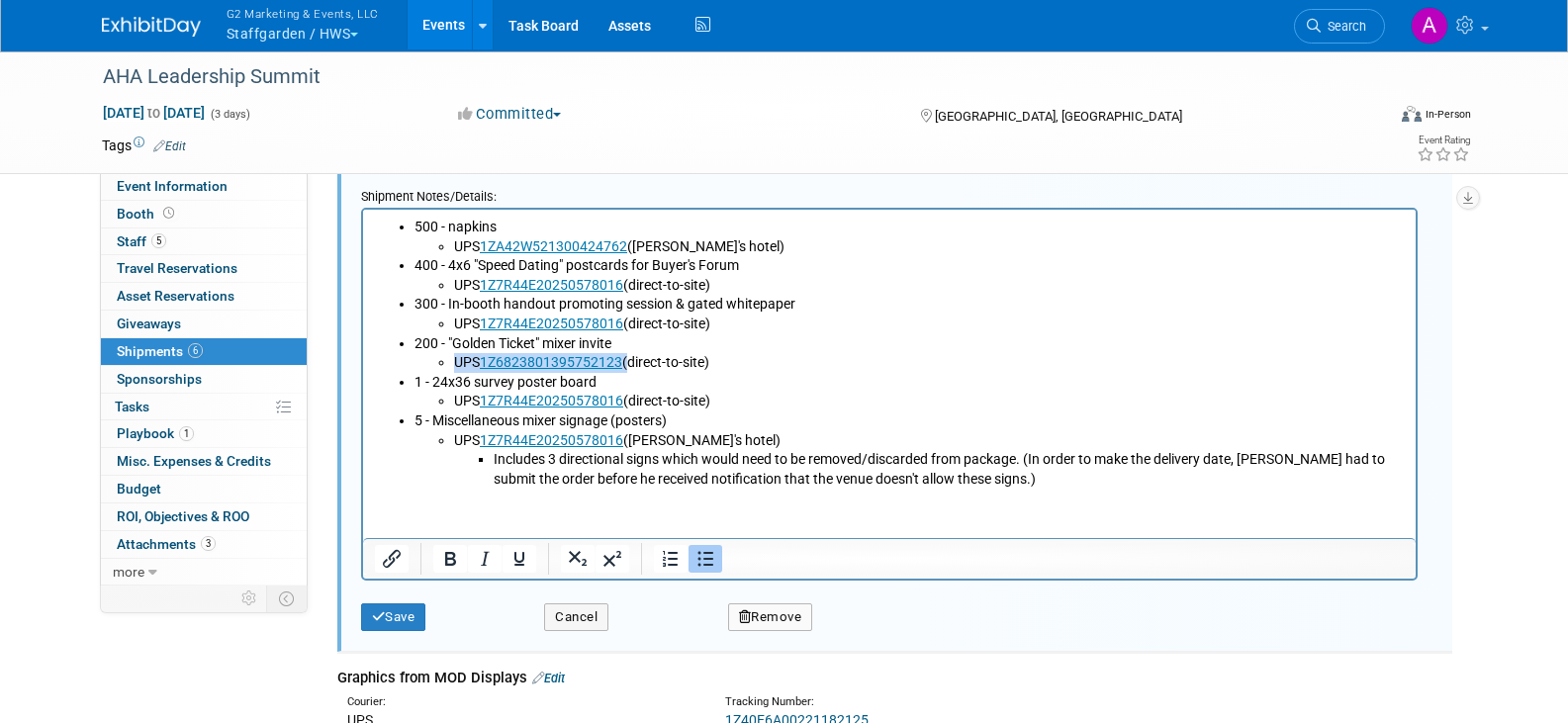 drag, startPoint x: 625, startPoint y: 362, endPoint x: 457, endPoint y: 360, distance: 168.0119 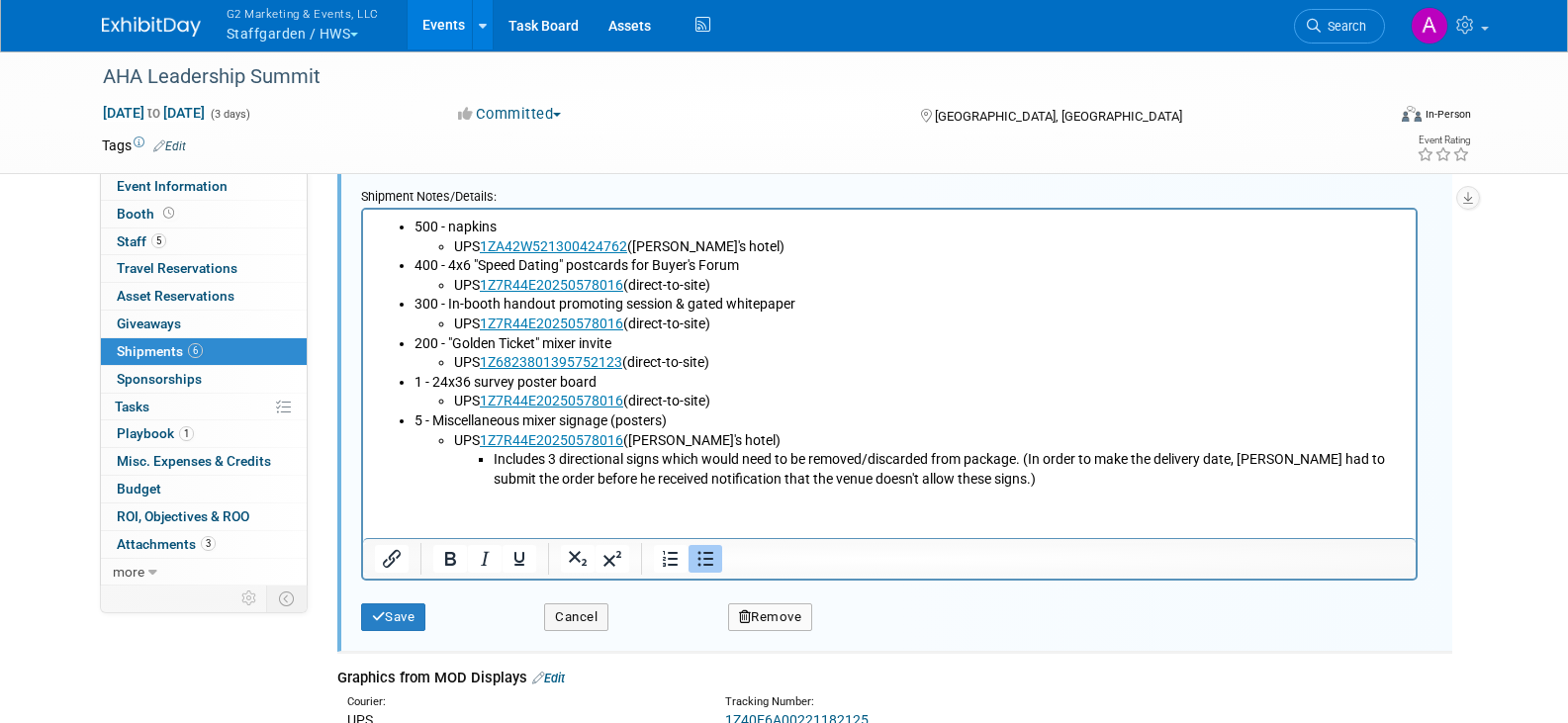 click on "1 - 24x36 survey poster board  UPS  1Z7R44E20250578016  (direct-to-site)" at bounding box center [908, 392] 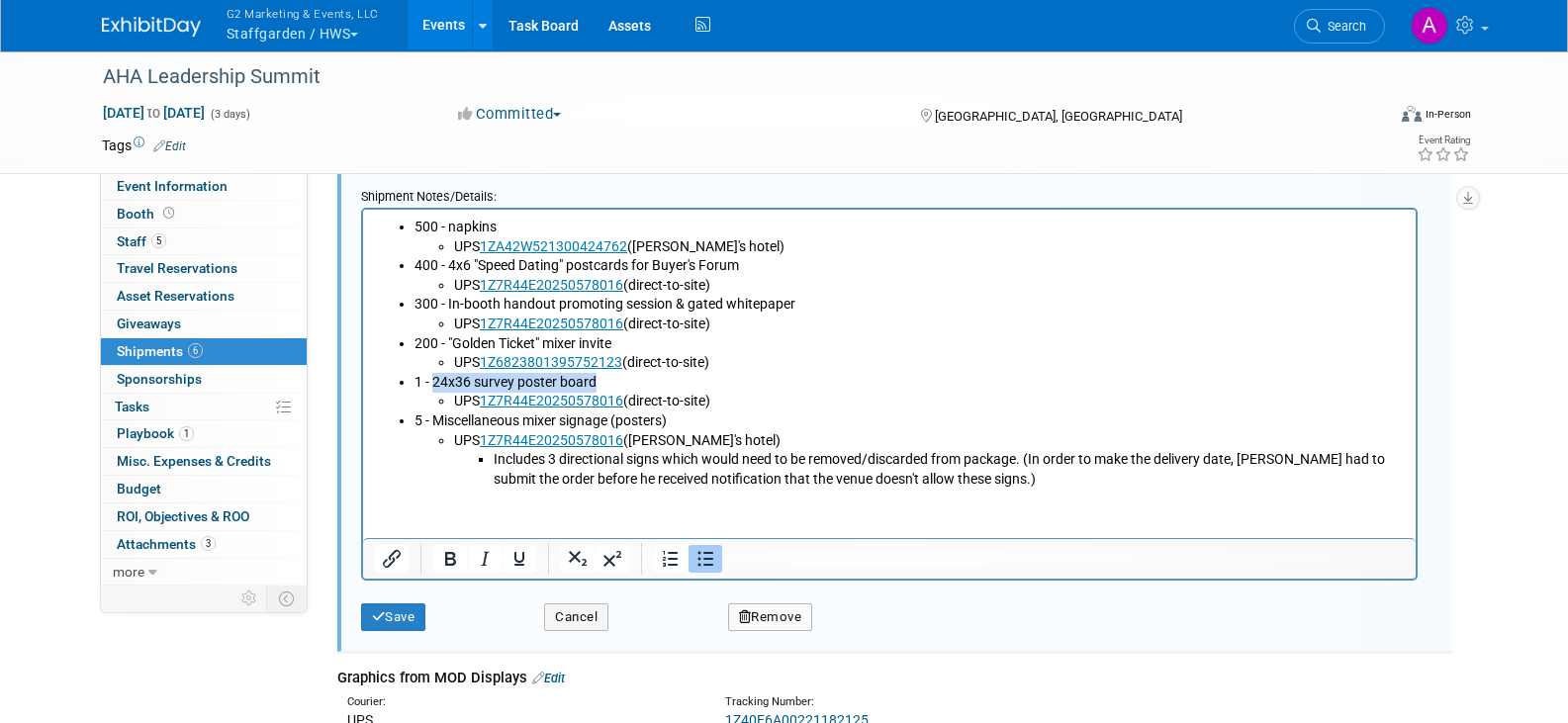 drag, startPoint x: 592, startPoint y: 381, endPoint x: 433, endPoint y: 381, distance: 159 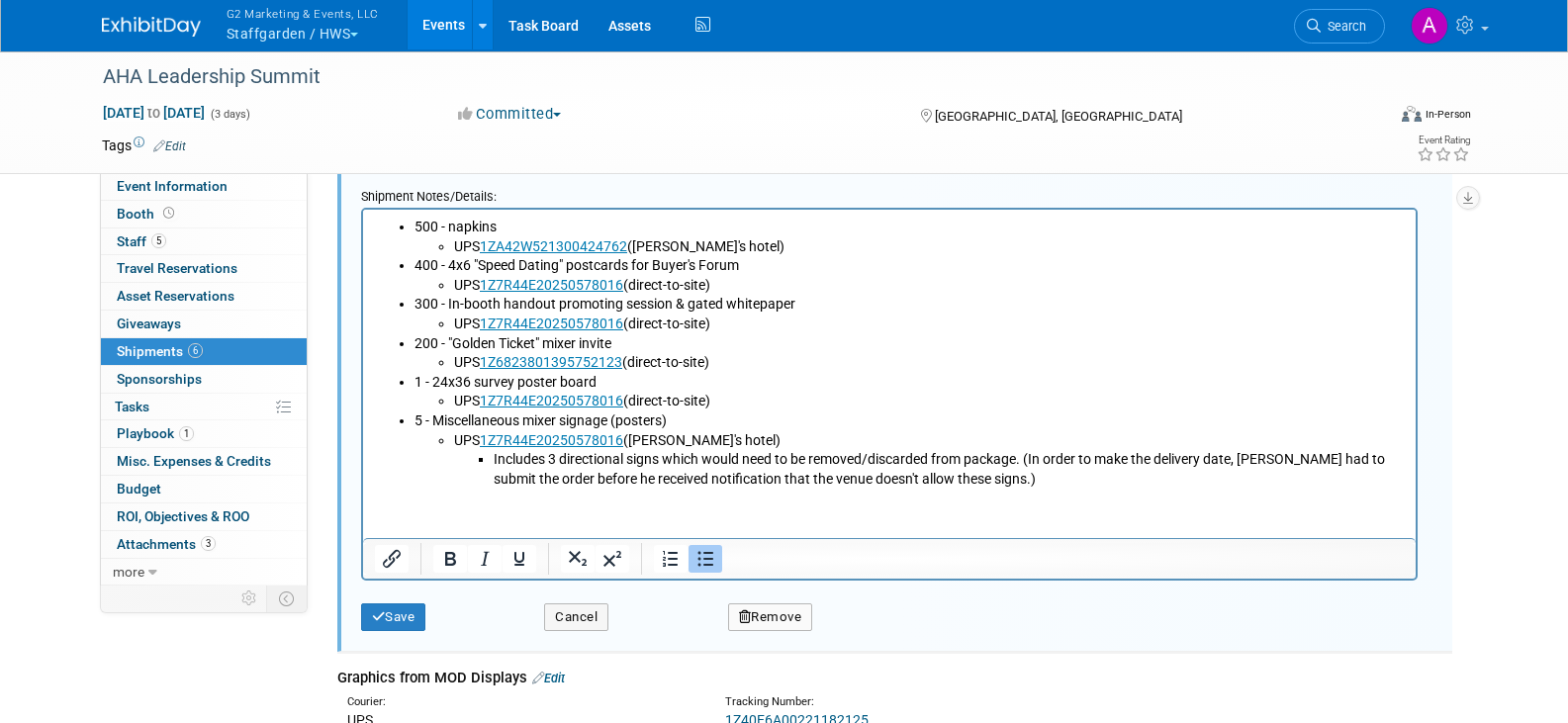 click on "UPS  1Z7R44E20250578016  (direct-to-site)" at bounding box center [928, 402] 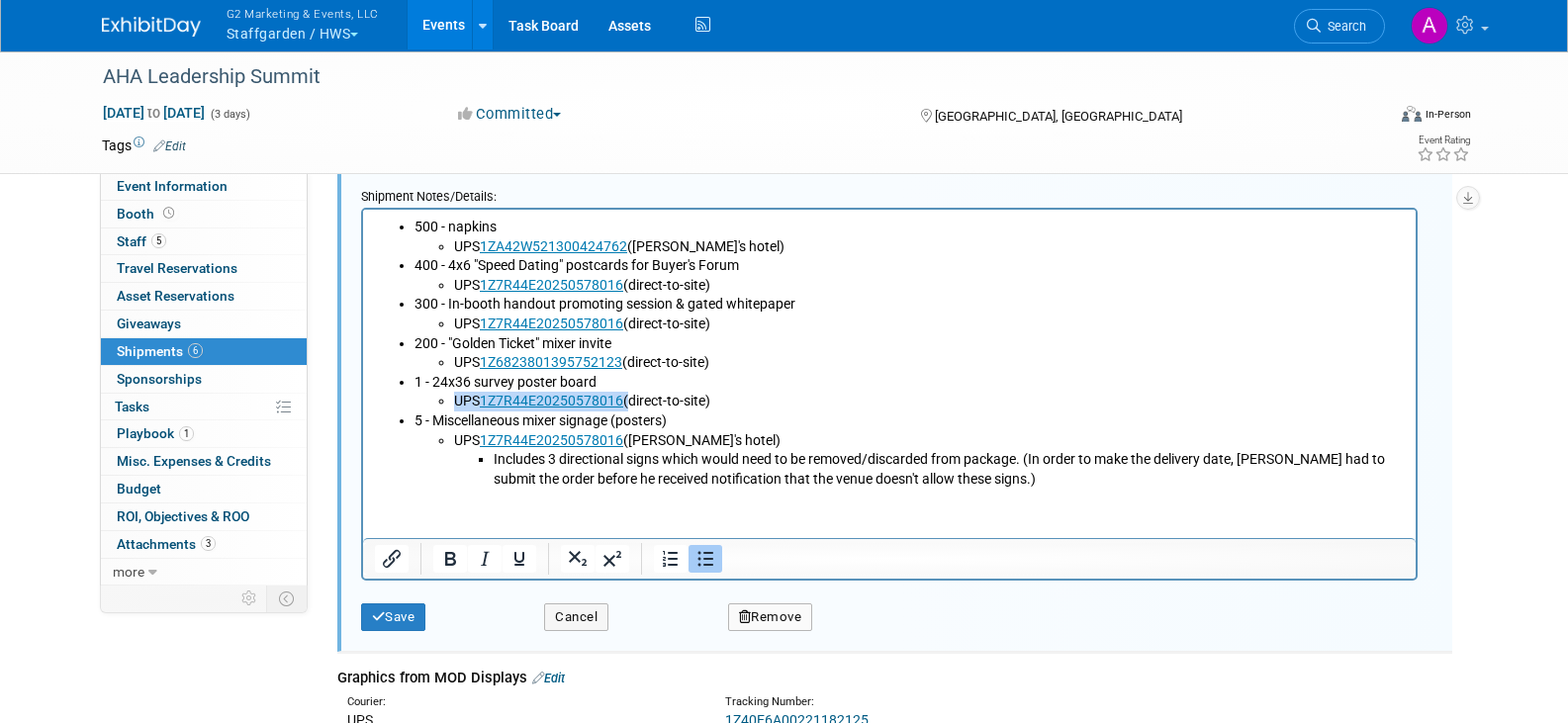 drag, startPoint x: 626, startPoint y: 397, endPoint x: 456, endPoint y: 397, distance: 170 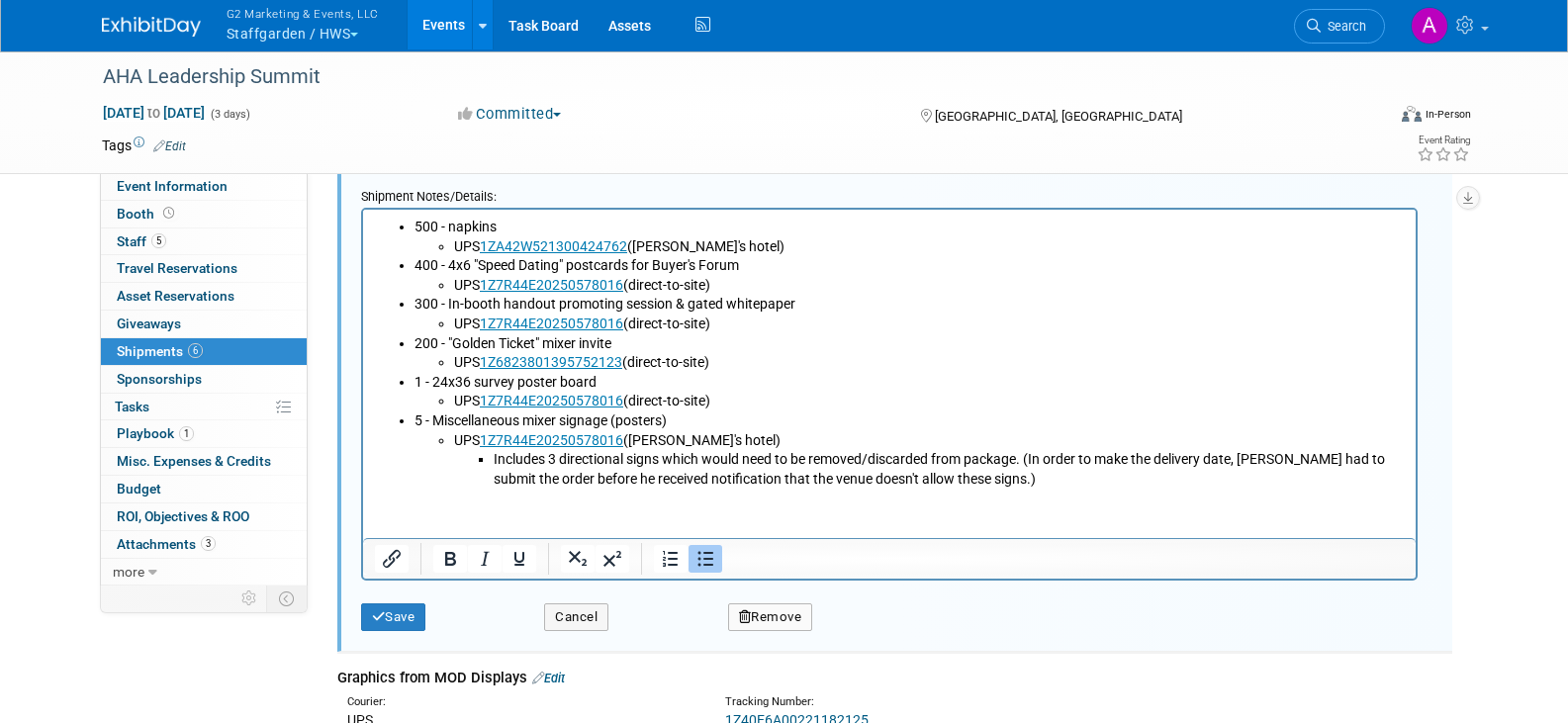 click on "200 - "Golden Ticket" mixer invite  UPS  1Z6823801395752123  (direct-to-site)" at bounding box center (908, 353) 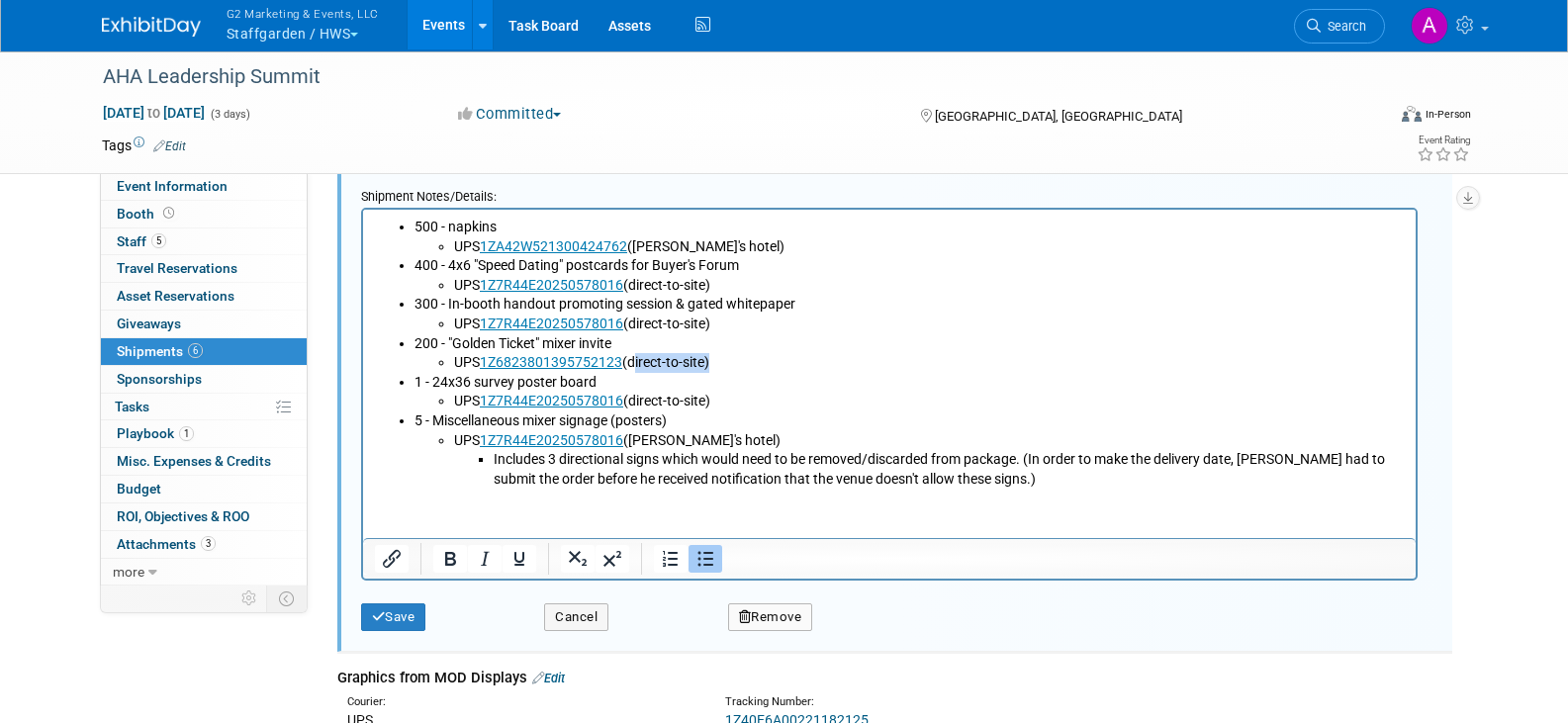 drag, startPoint x: 705, startPoint y: 361, endPoint x: 629, endPoint y: 362, distance: 76.00658 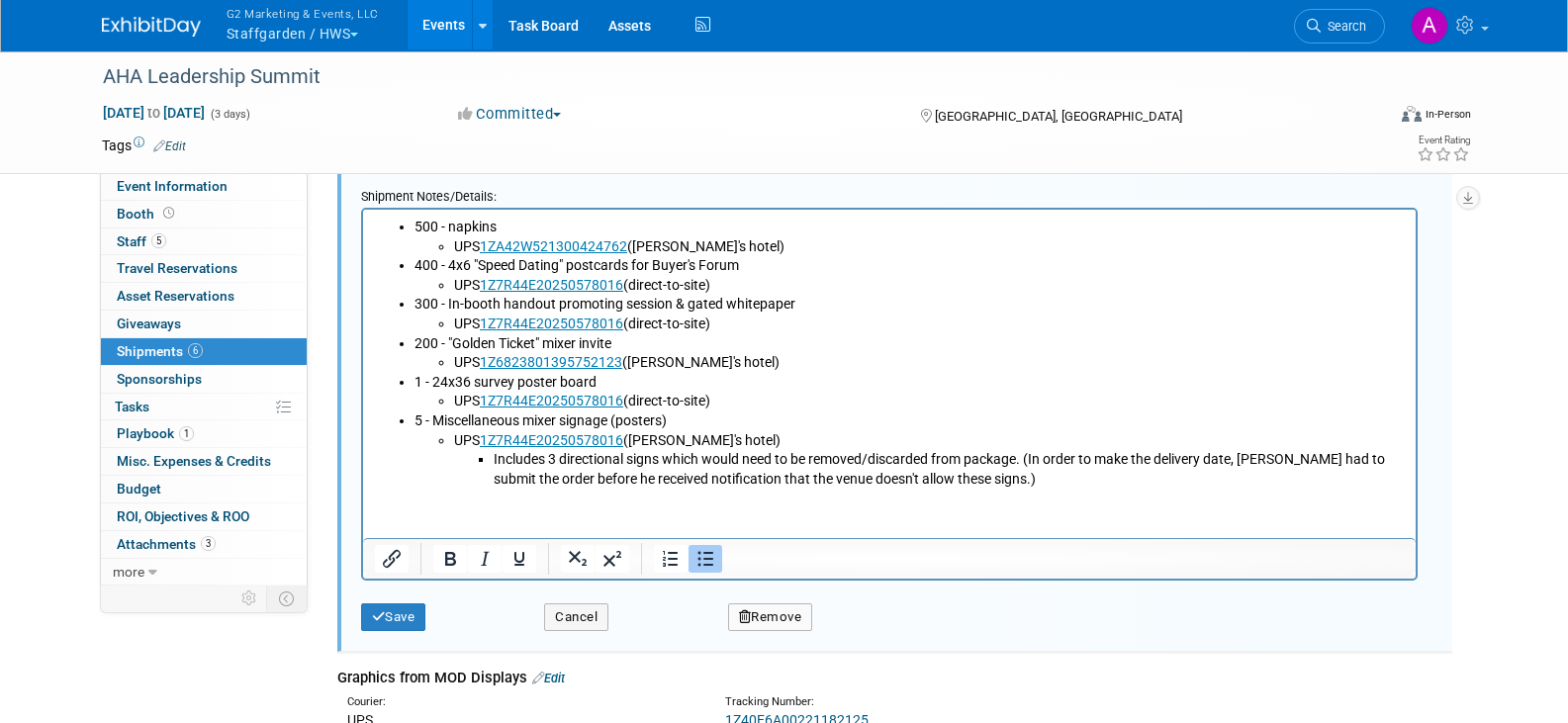 click on "Includes 3 directional signs which would need to be removed/discarded from package. (In order to make the delivery date, [PERSON_NAME] had to submit the order before he received notification that the venue doesn't allow these signs.)" at bounding box center (948, 469) 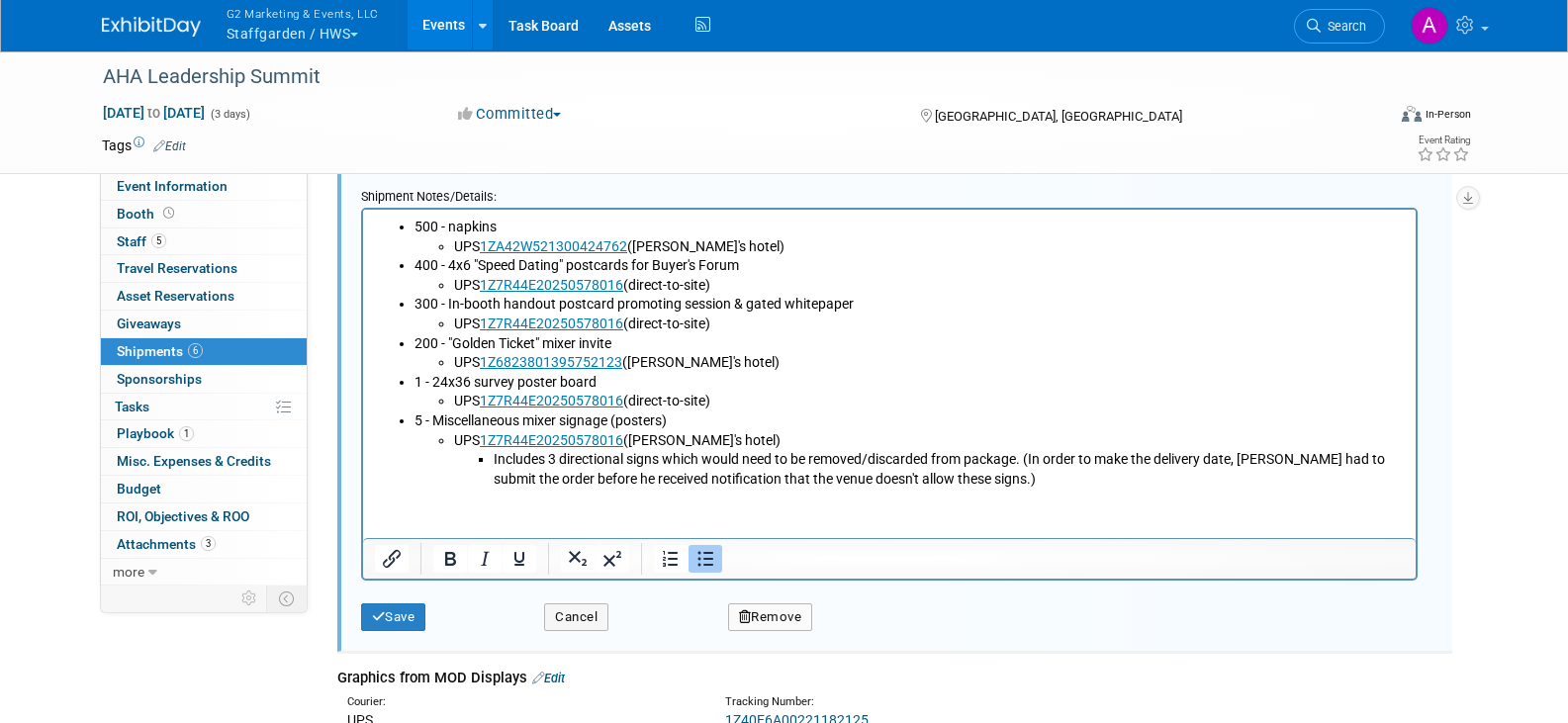 click on "UPS  1Z7R44E20250578016  ([PERSON_NAME]'s hotel)  Includes 3 directional signs which would need to be removed/discarded from package. (In order to make the delivery date, [PERSON_NAME] had to submit the order before he received notification that the venue doesn't allow these signs.)" at bounding box center (928, 460) 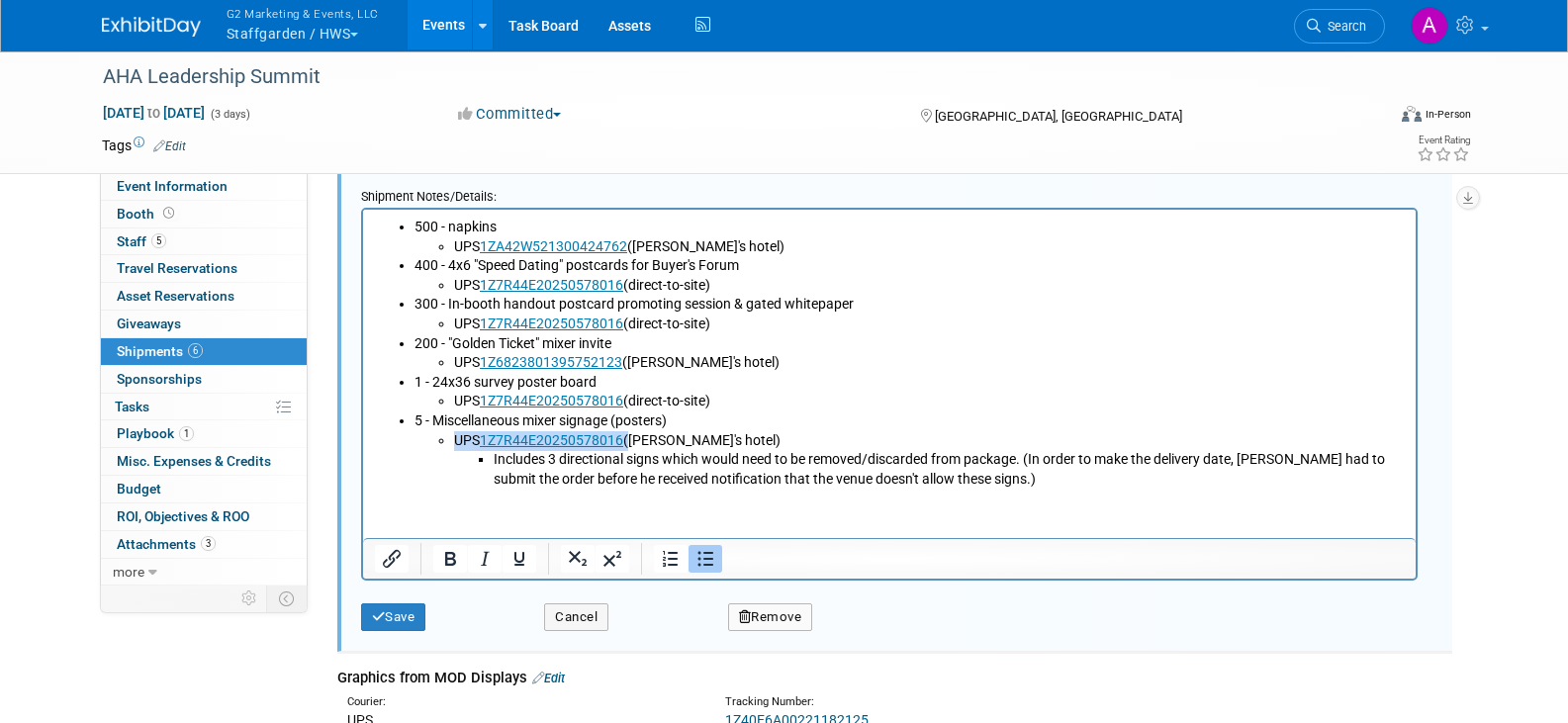 drag, startPoint x: 625, startPoint y: 436, endPoint x: 451, endPoint y: 439, distance: 174.02586 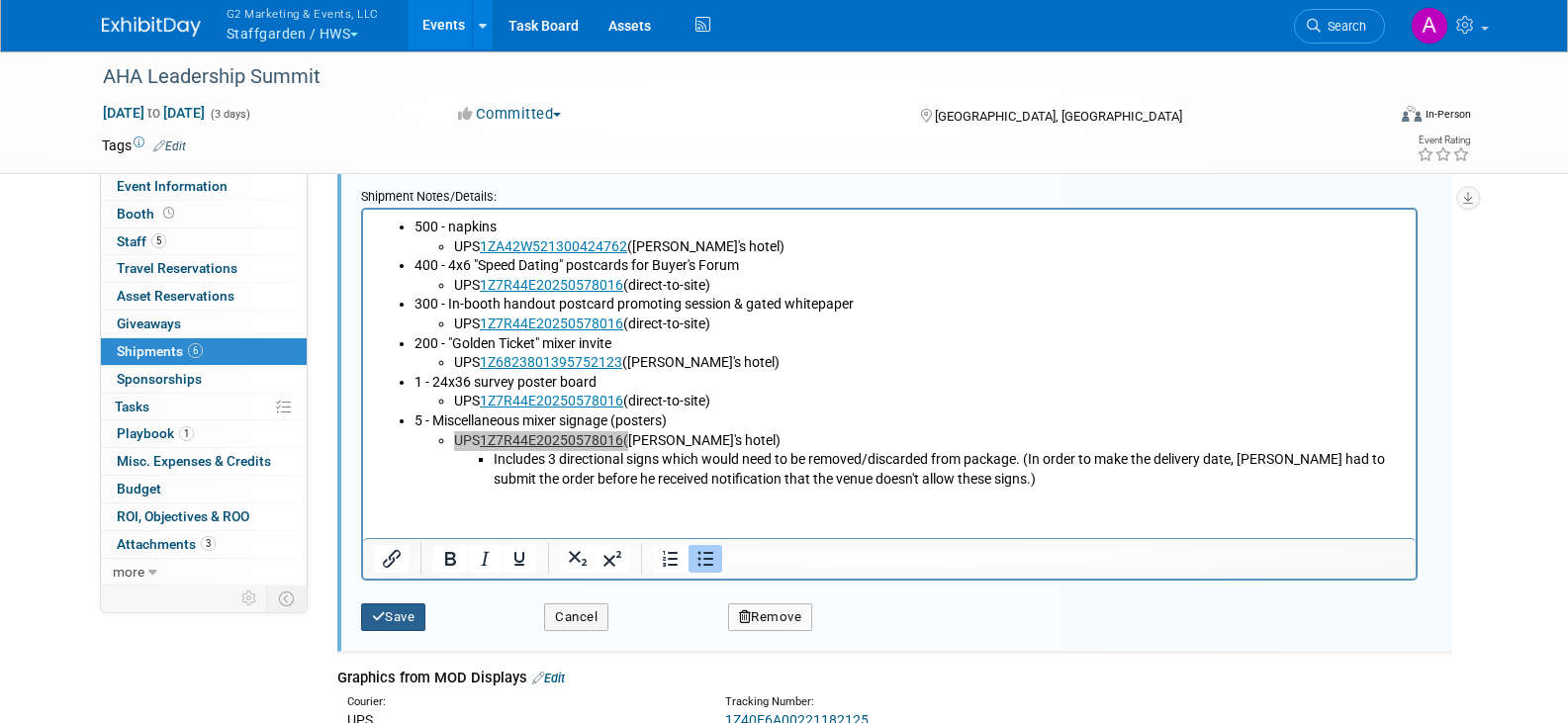 click on "Save" at bounding box center [394, 617] 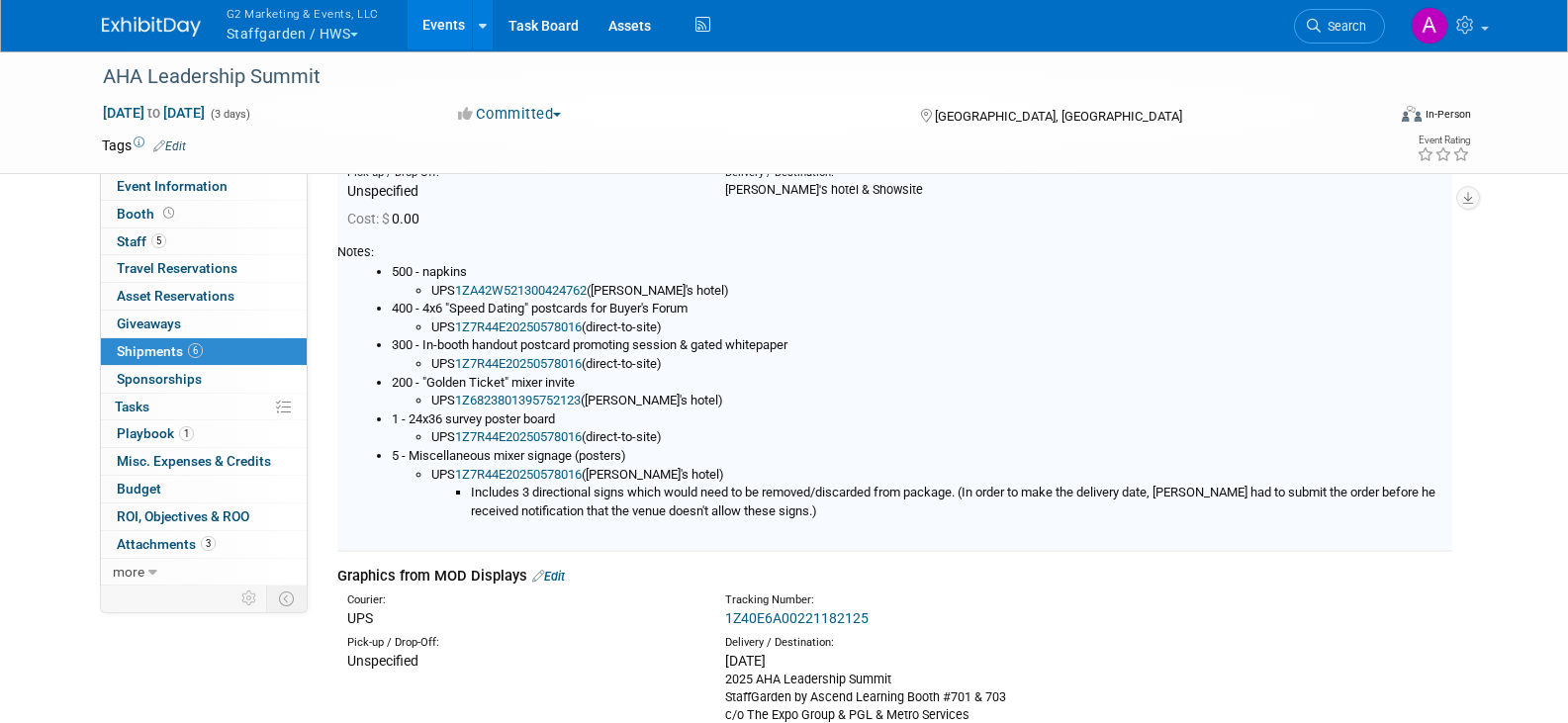 scroll, scrollTop: 376, scrollLeft: 0, axis: vertical 